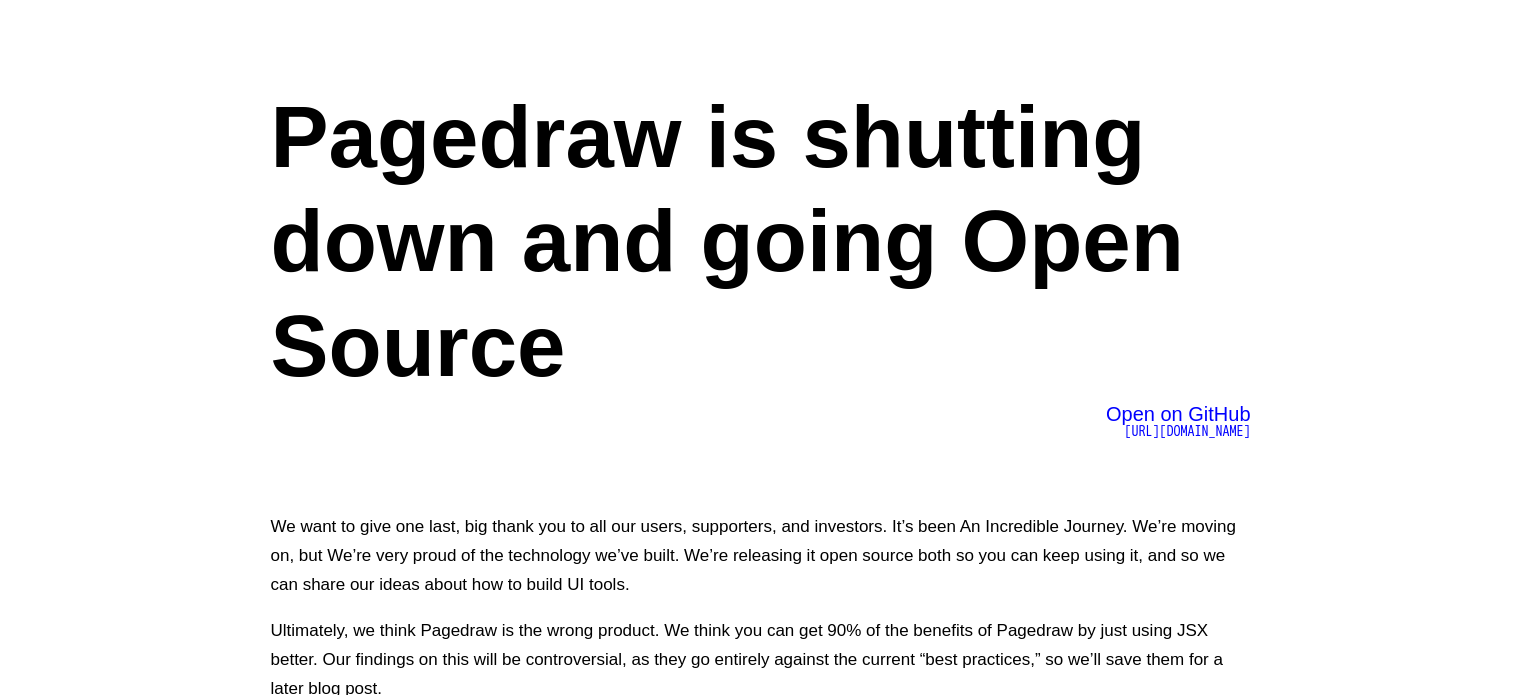 scroll, scrollTop: 1200, scrollLeft: 0, axis: vertical 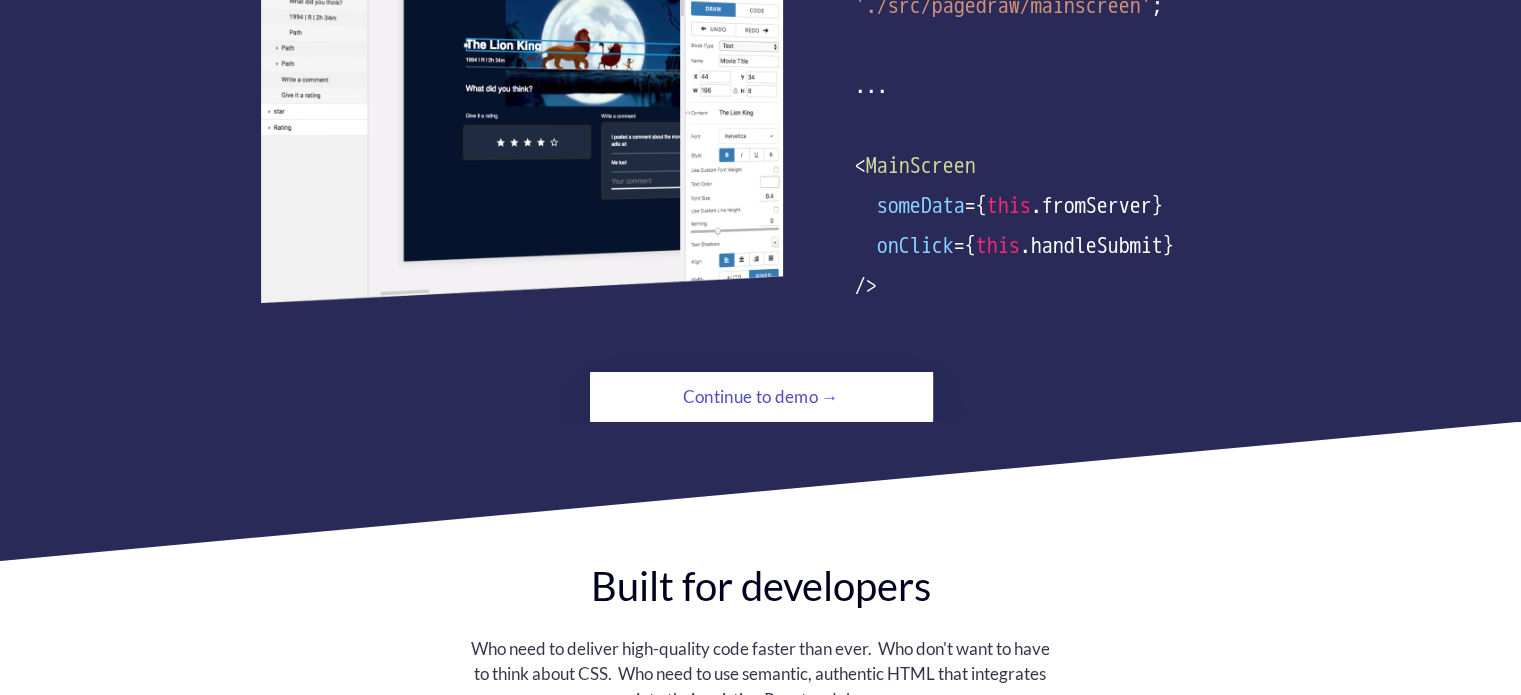 click on "Continue to demo →" at bounding box center (761, 397) 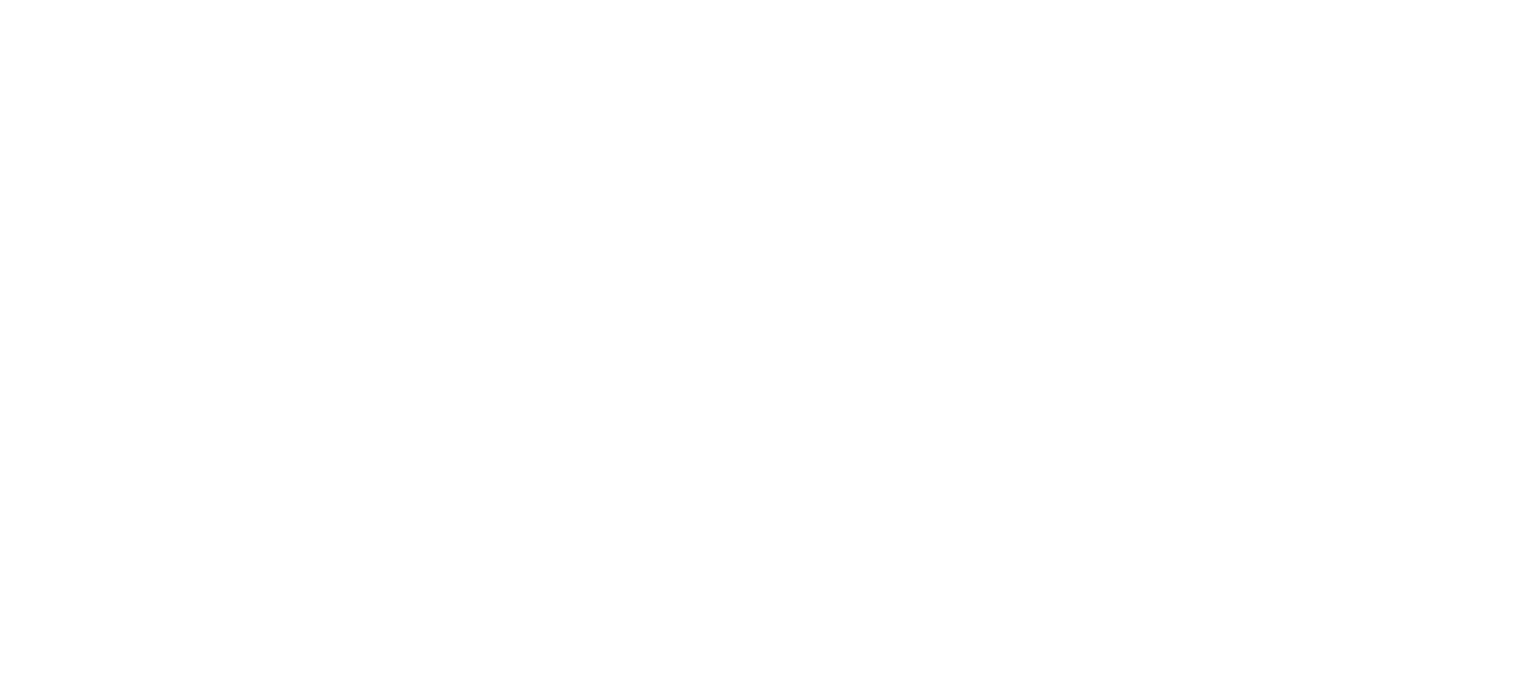 scroll, scrollTop: 0, scrollLeft: 0, axis: both 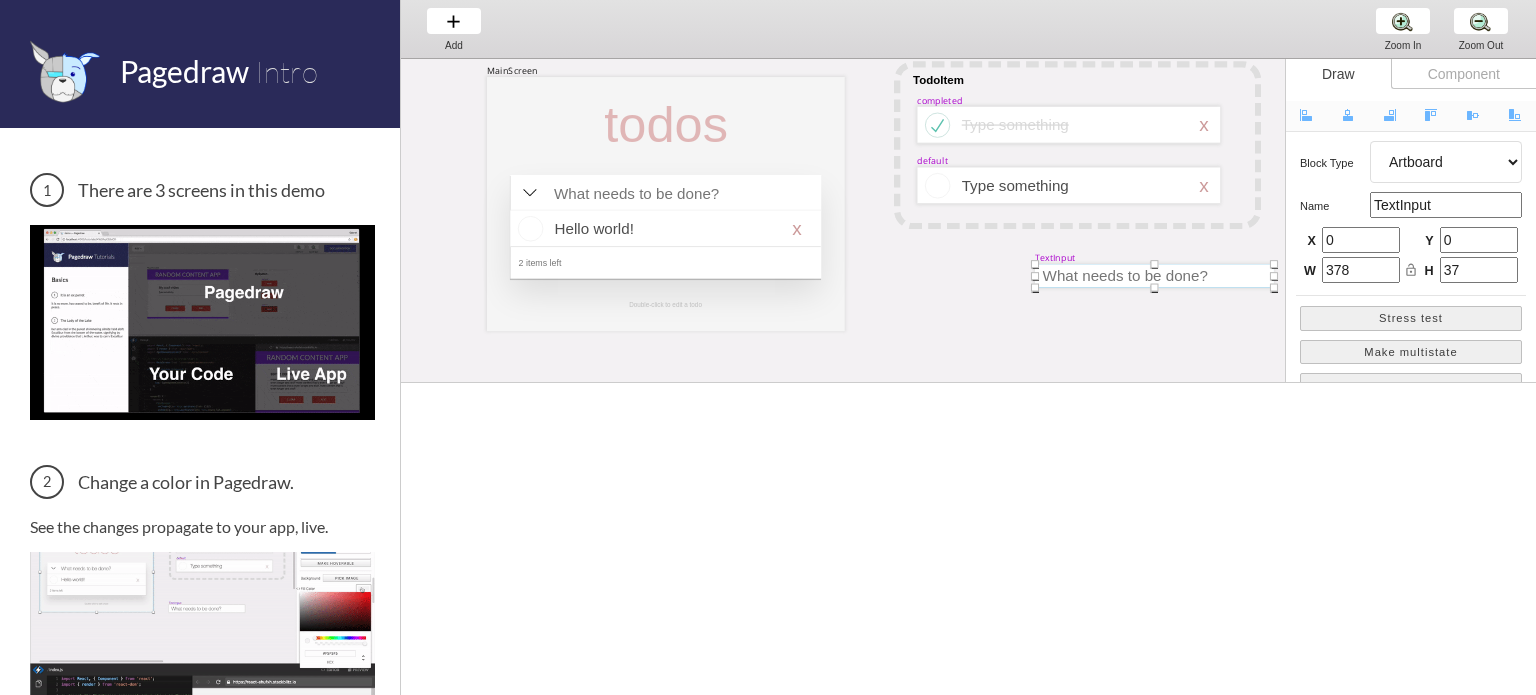 drag, startPoint x: 920, startPoint y: 299, endPoint x: 1060, endPoint y: 255, distance: 146.7515 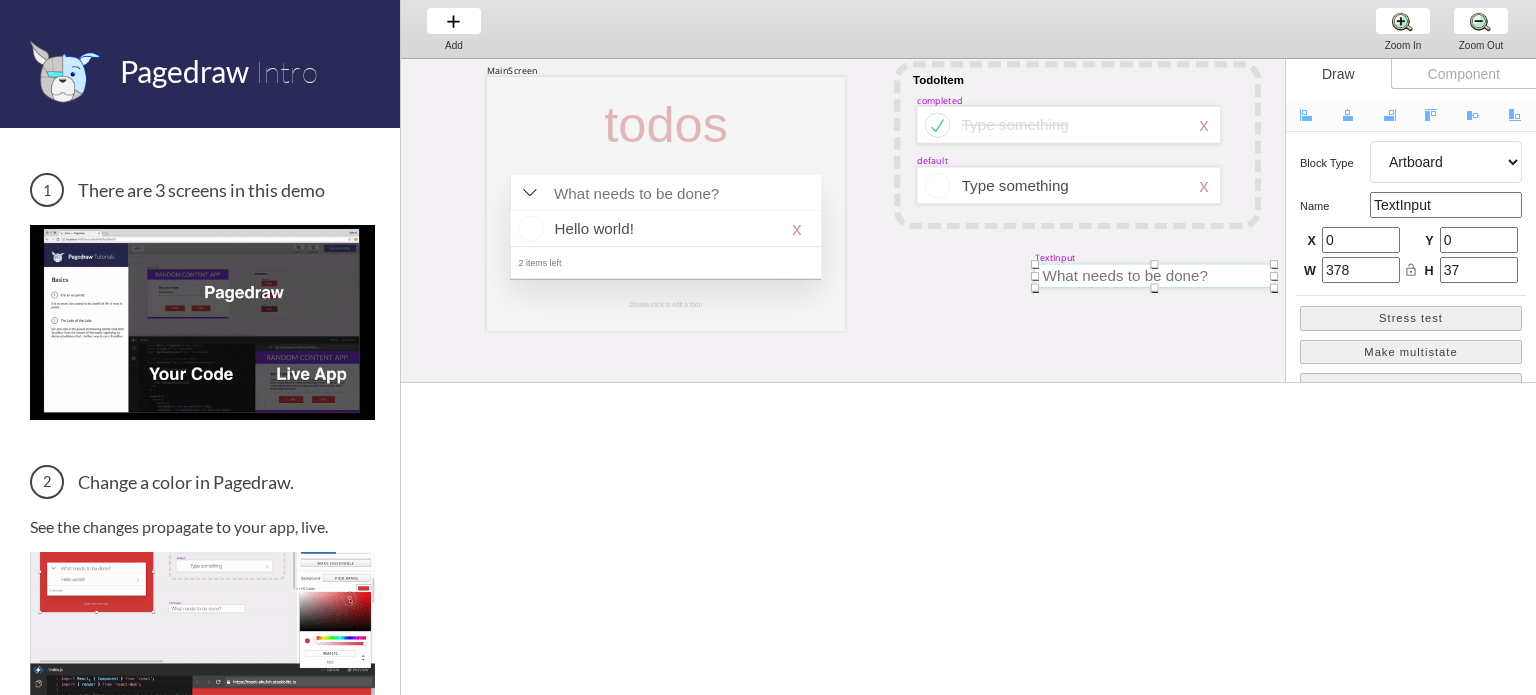 click on "TextInput" at bounding box center (1055, 257) 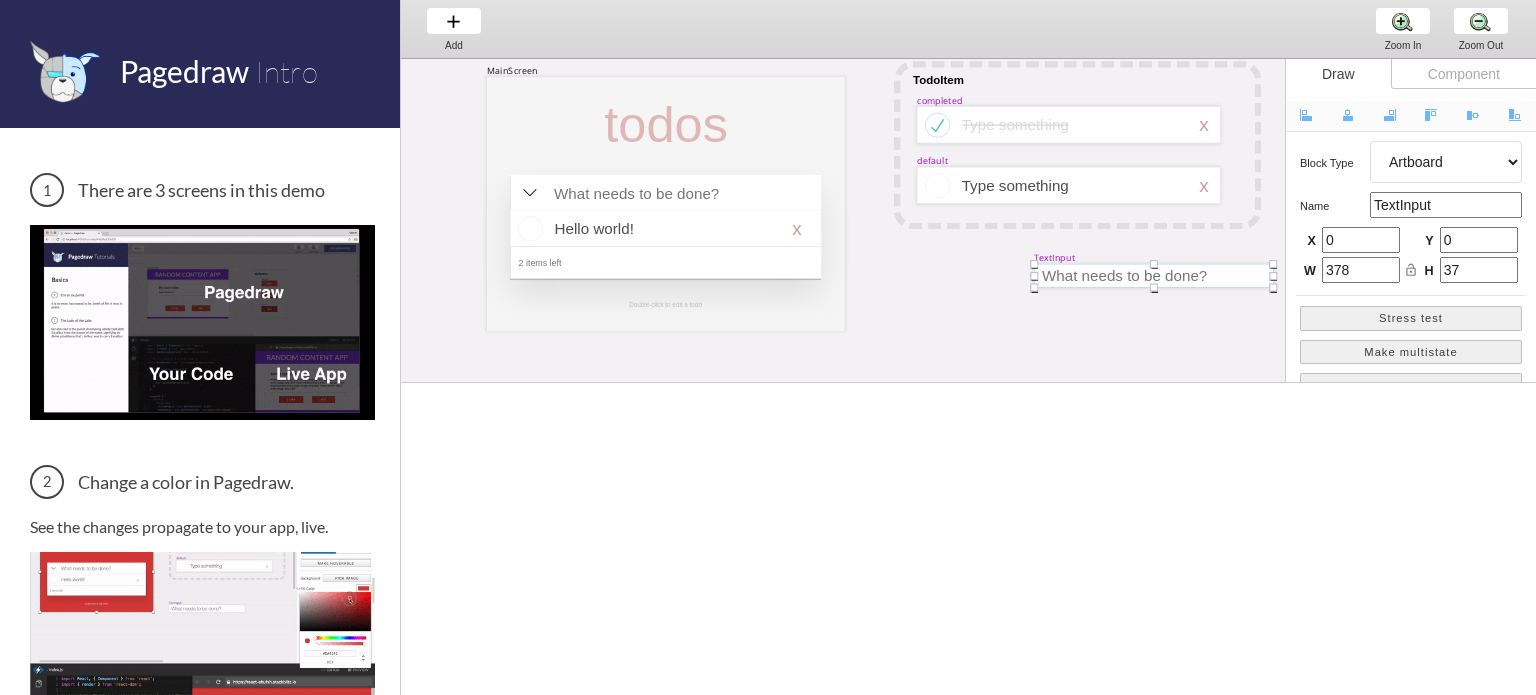 click on "MainScreen todos Hello world! x 2 items left TodoItem completed Type something TextInput x Double-click to edit a todo default Type something x" at bounding box center [1322, 405] 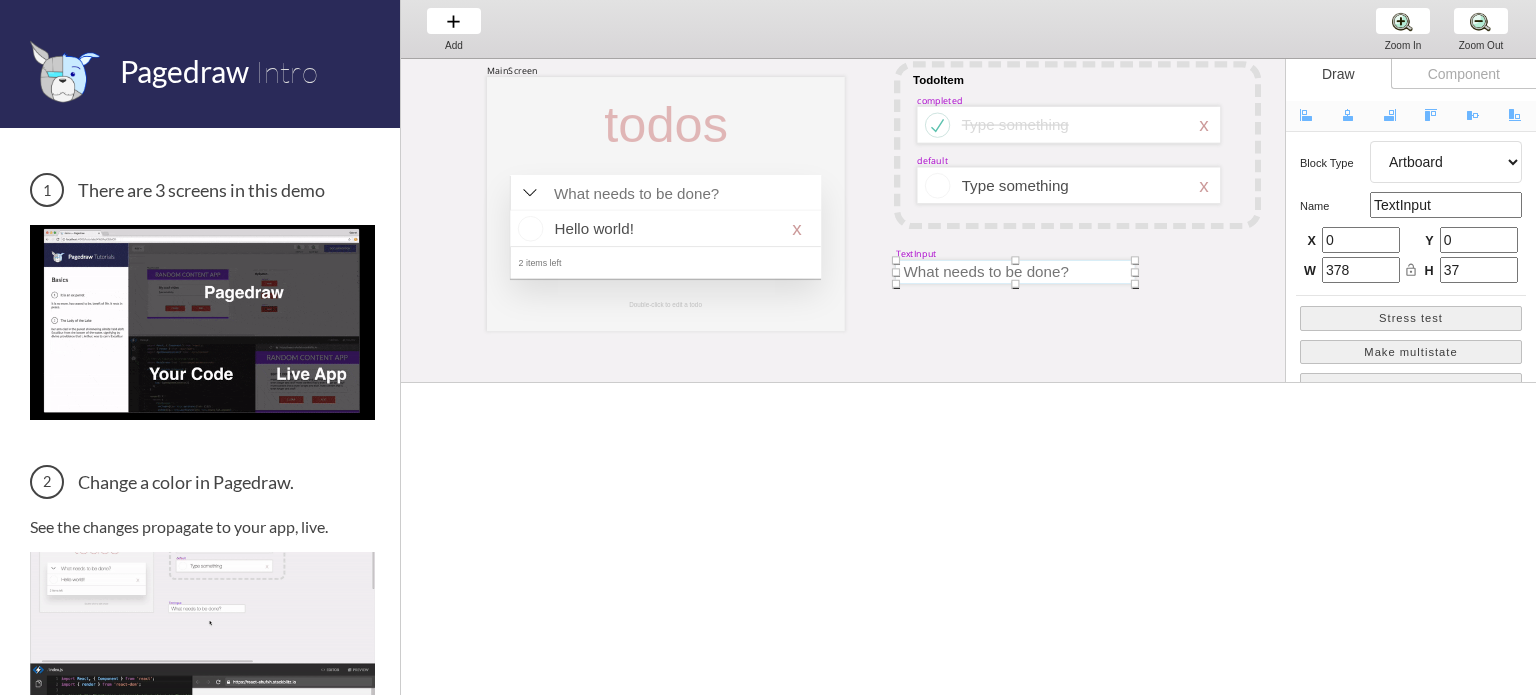 drag, startPoint x: 1060, startPoint y: 260, endPoint x: 922, endPoint y: 256, distance: 138.05795 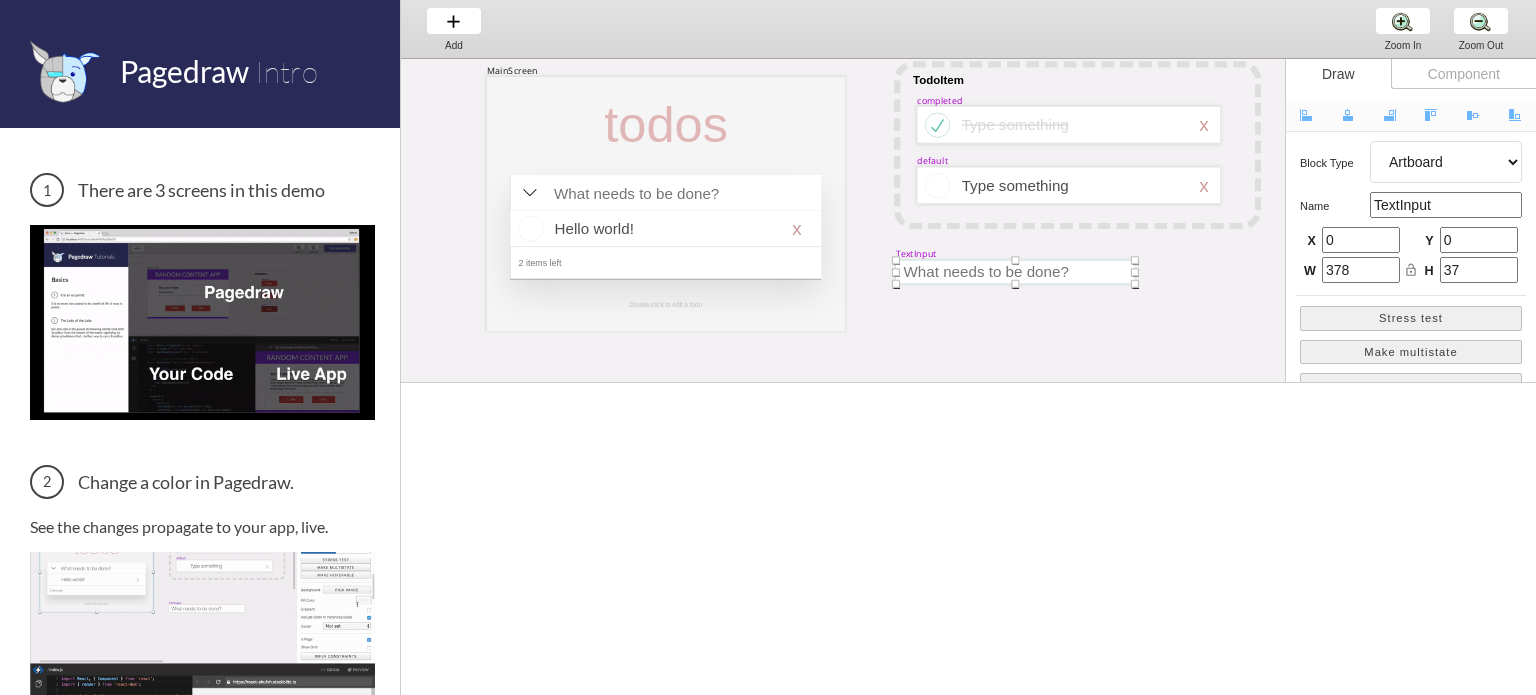 click on "TextInput" at bounding box center (916, 254) 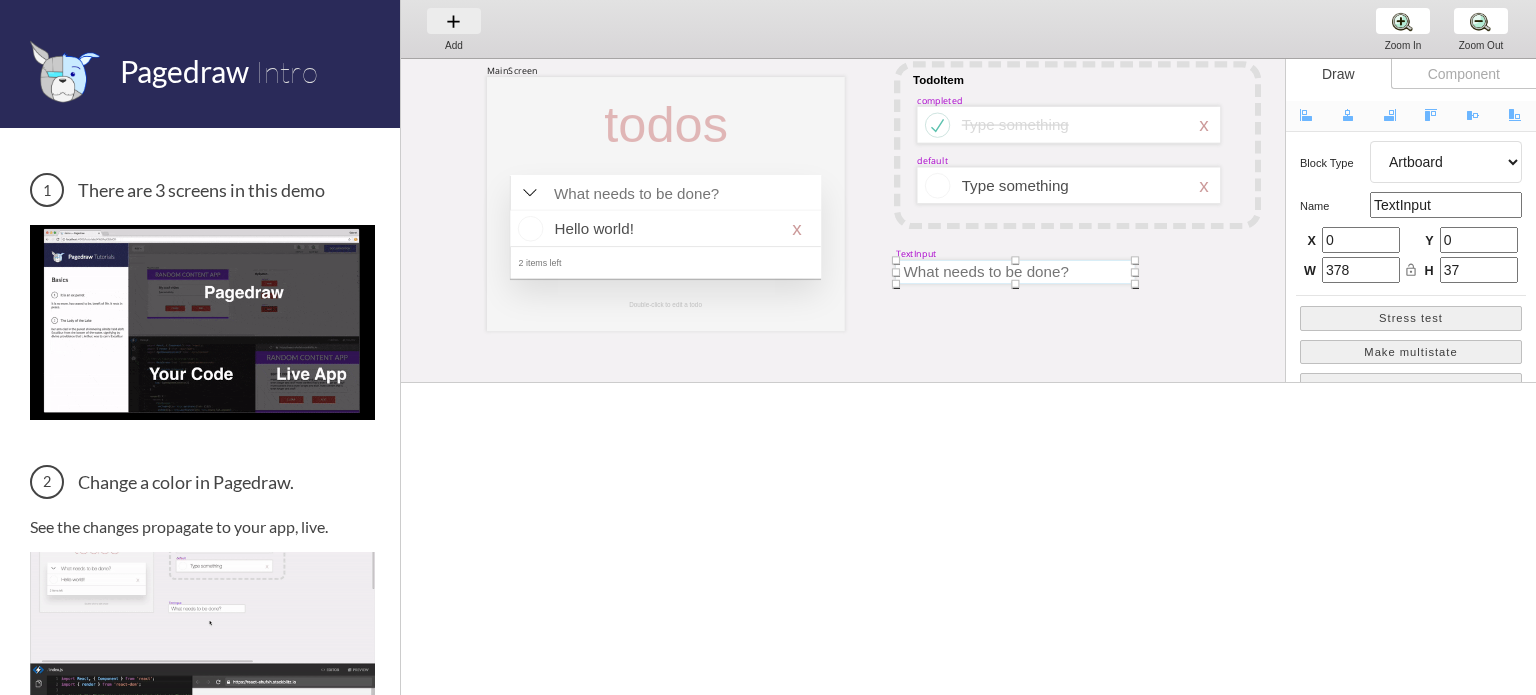 click on "Add Add Add" at bounding box center [454, 28] 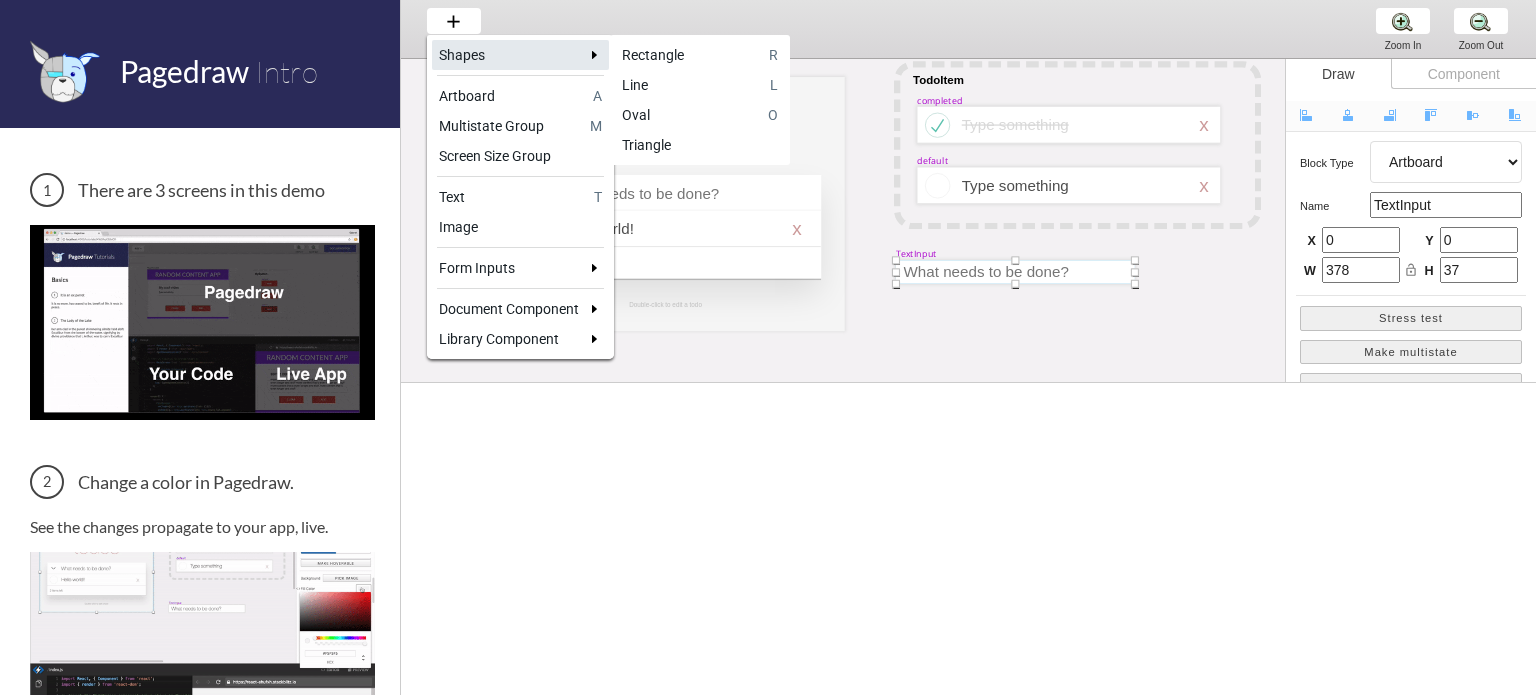 click on "Rectangle" at bounding box center (692, 55) 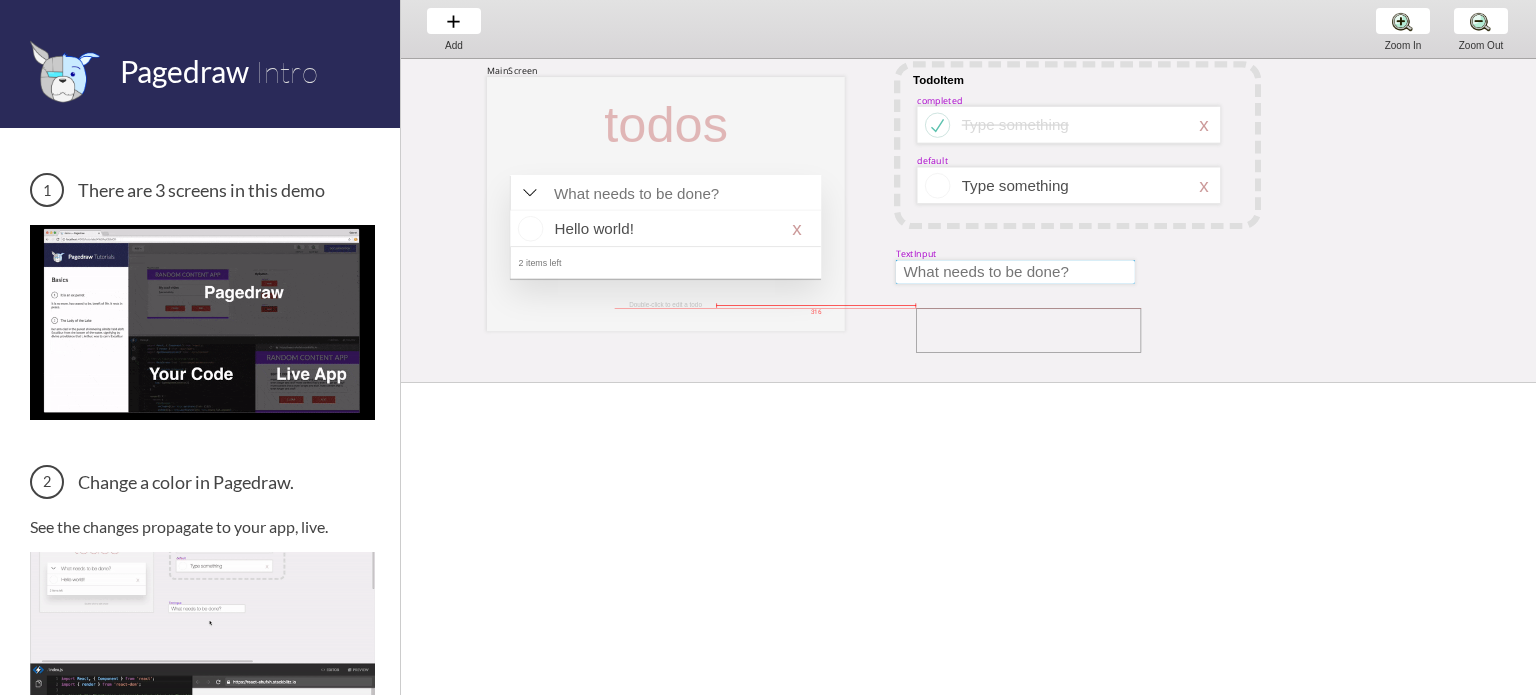 drag, startPoint x: 916, startPoint y: 308, endPoint x: 1141, endPoint y: 352, distance: 229.26186 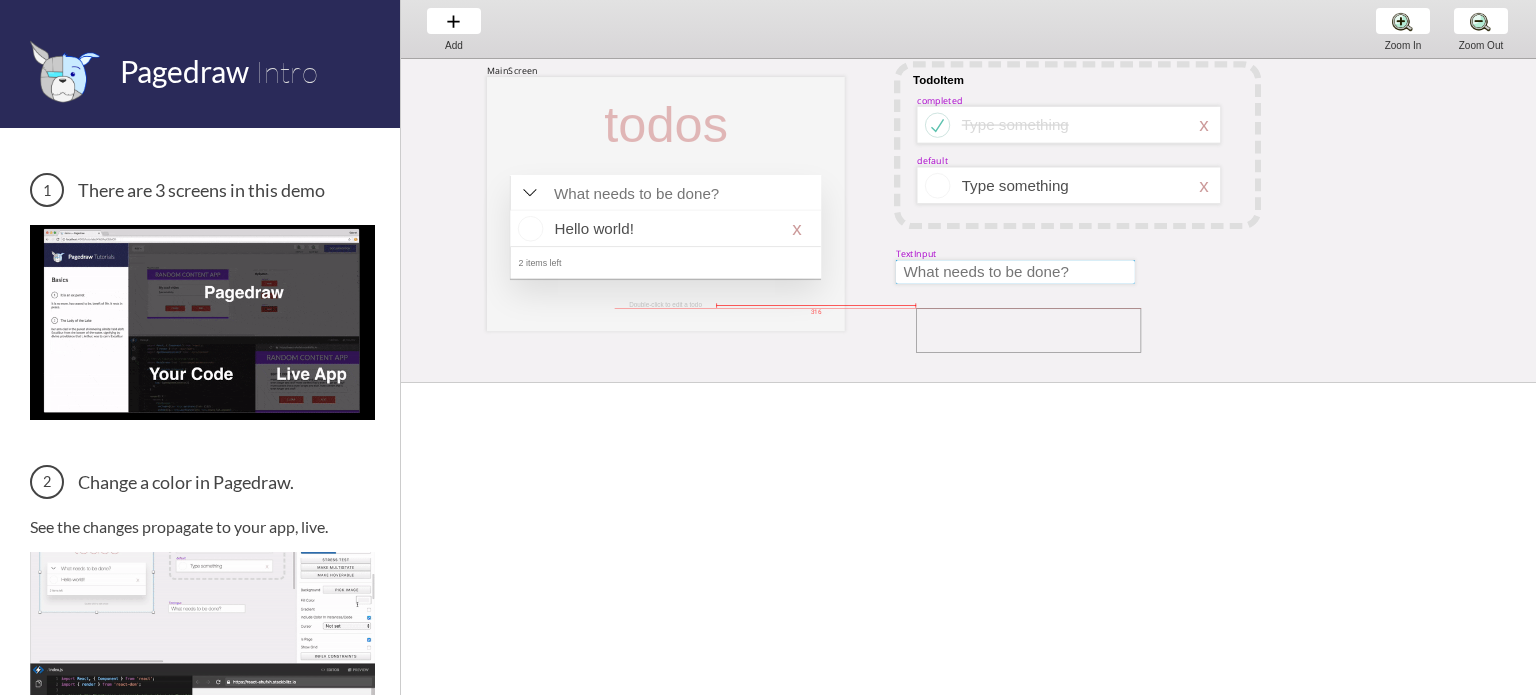 click on "MainScreen todos Hello world! x 2 items left TodoItem completed Type something TextInput x Double-click to edit a todo default Type something x 316" at bounding box center (1316, 405) 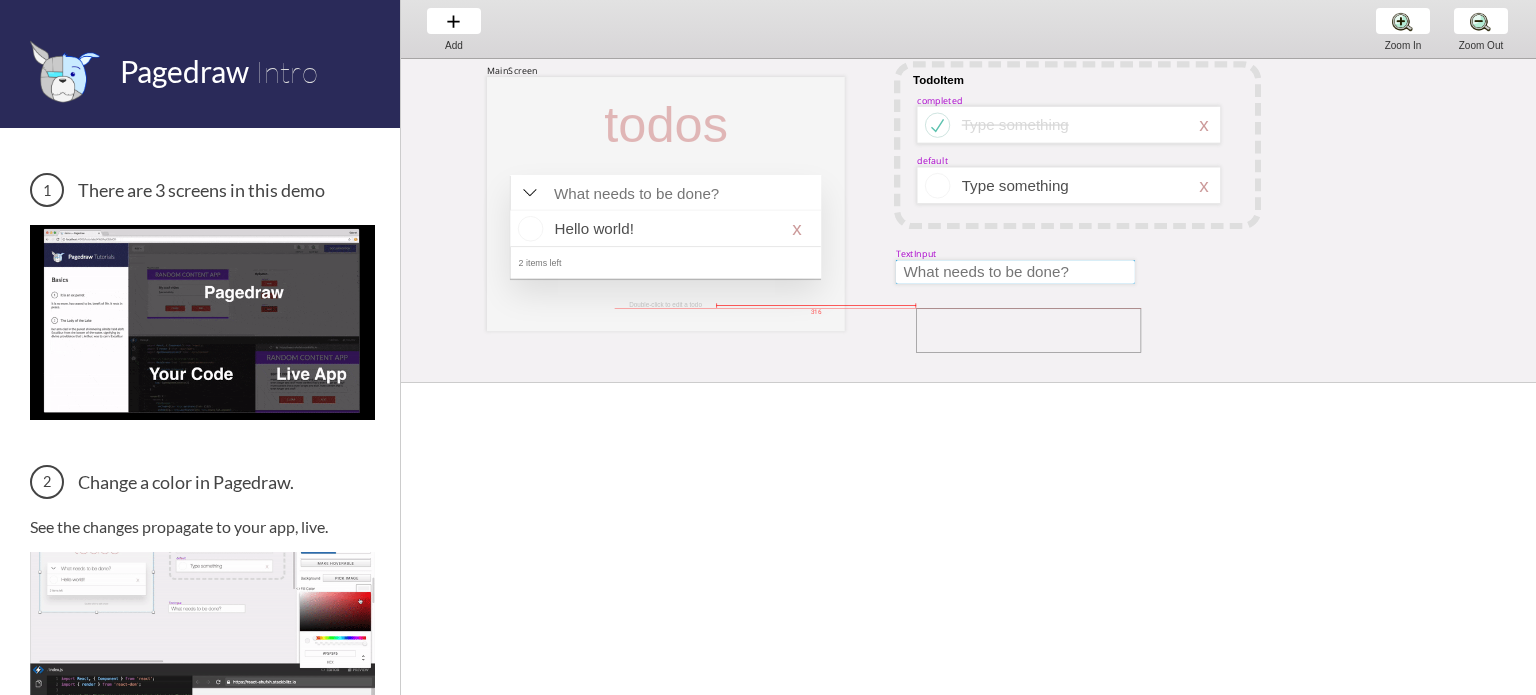 select on "4" 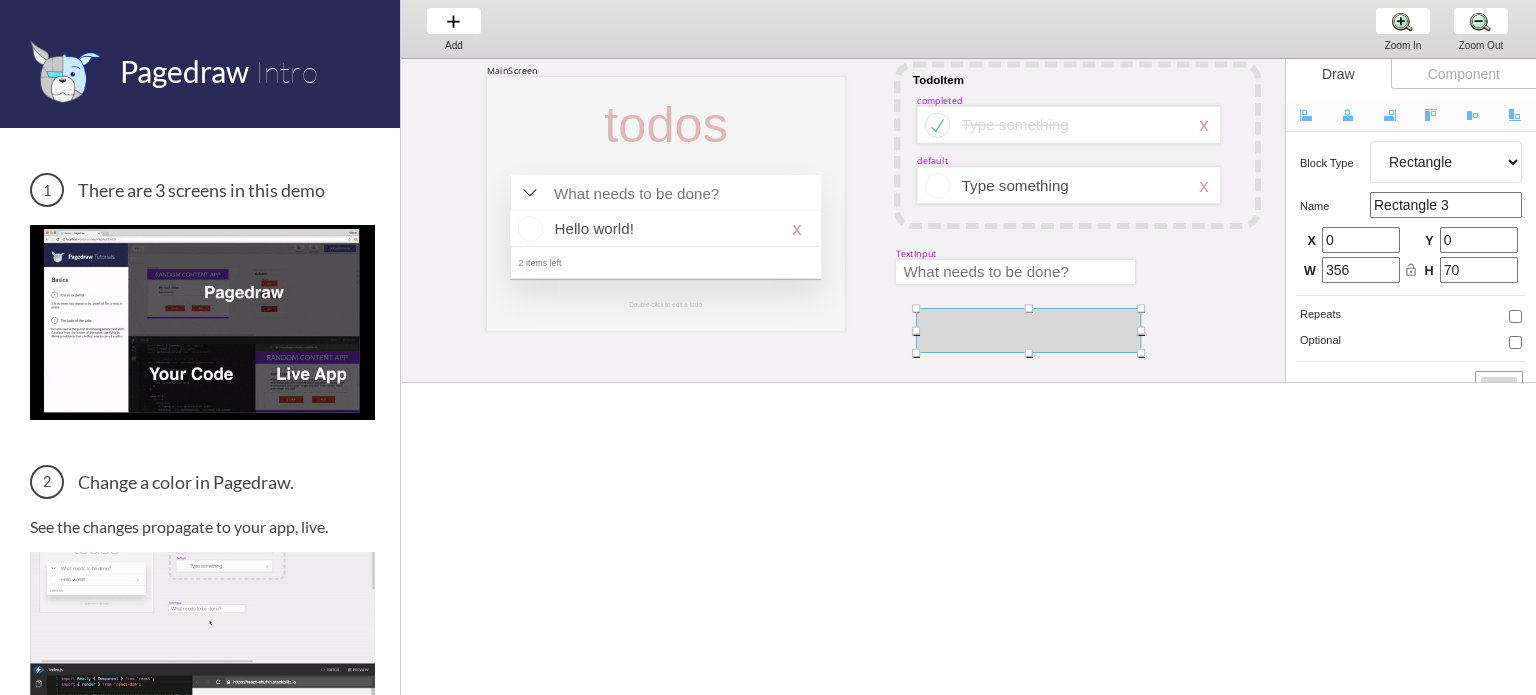 click on "MainScreen todos Hello world! x 2 items left TodoItem completed Type something TextInput x Double-click to edit a todo default Type something x" at bounding box center (1316, 416) 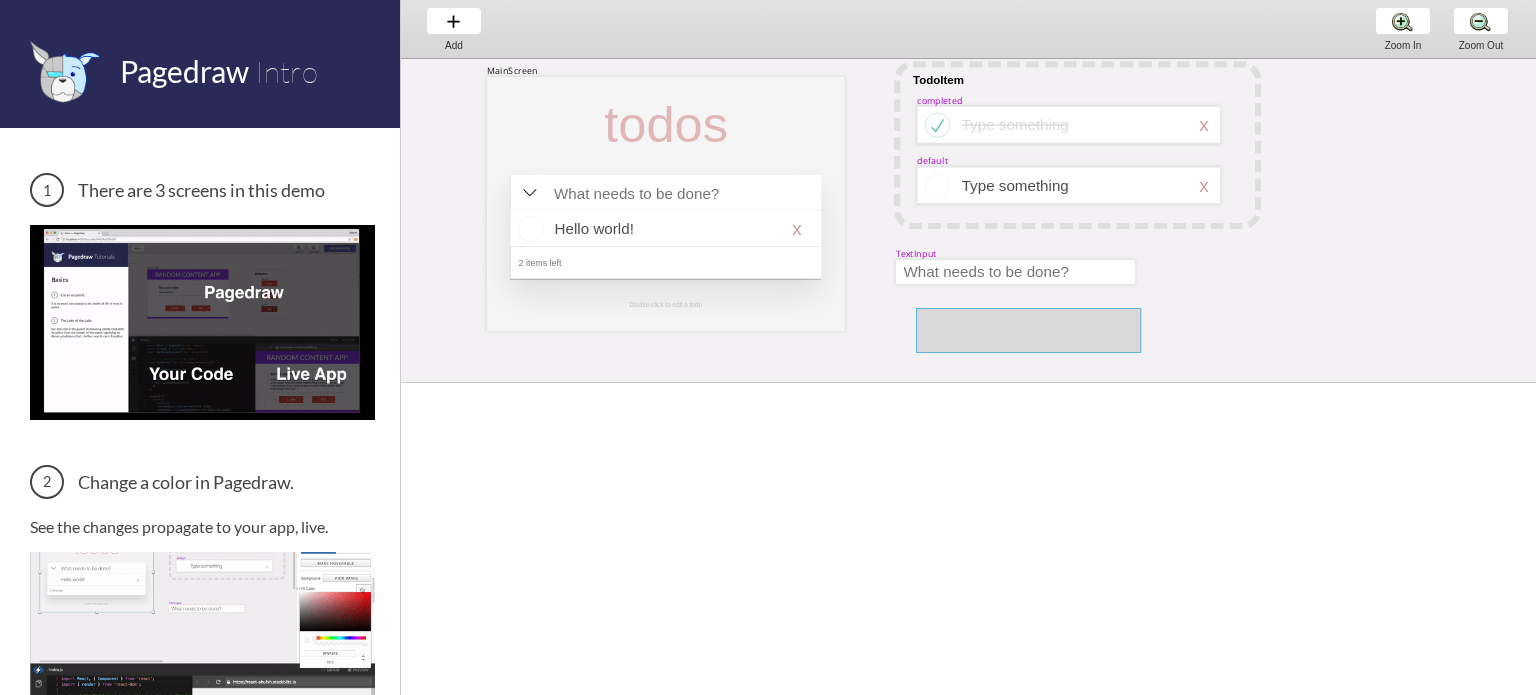 click at bounding box center (1028, 330) 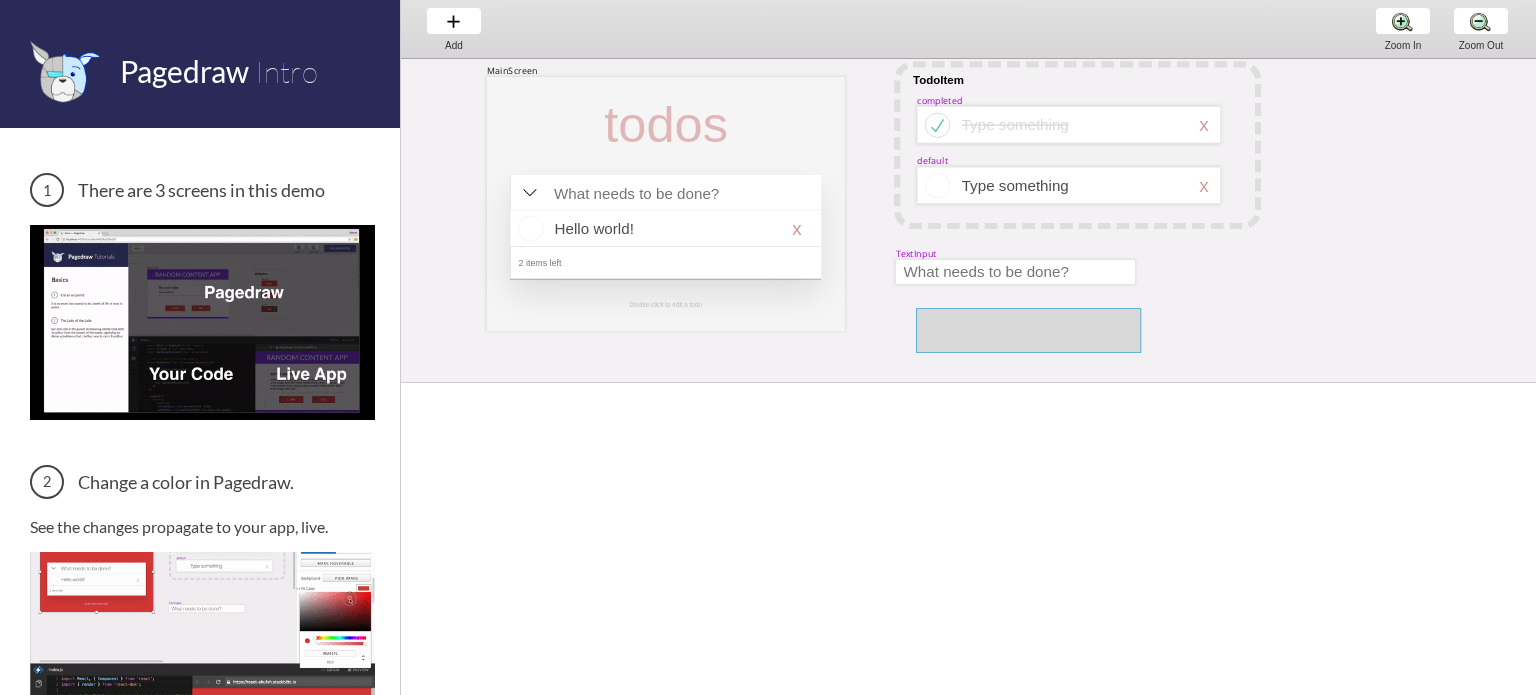 select on "4" 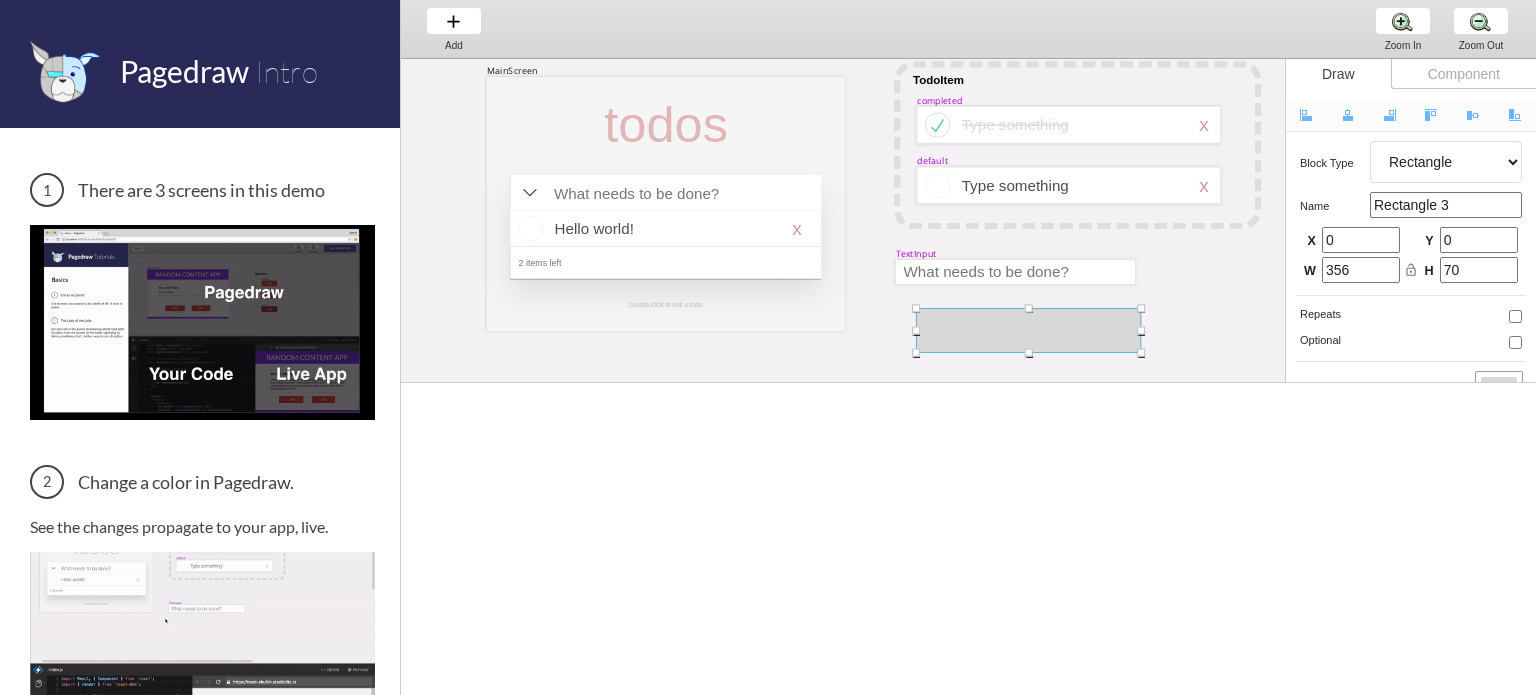 click at bounding box center [1028, 330] 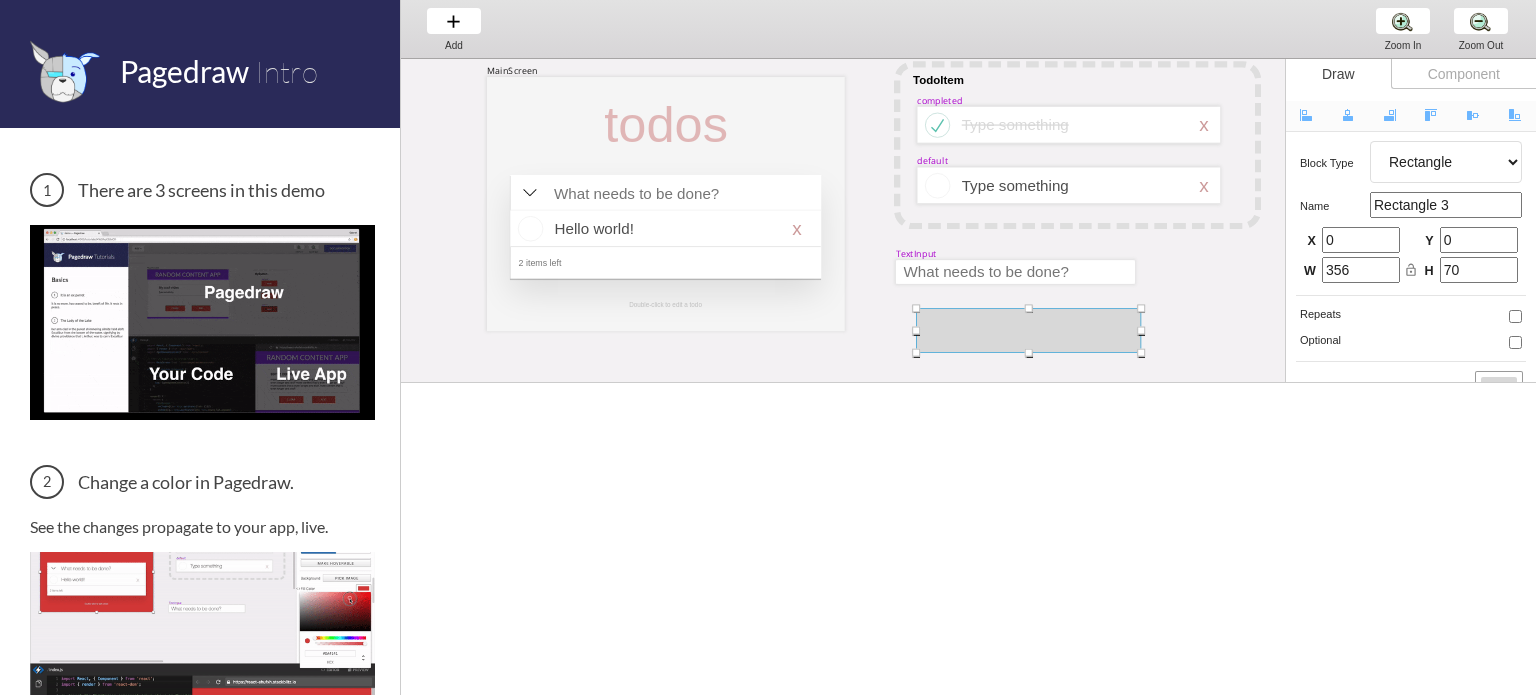 click at bounding box center [1028, 330] 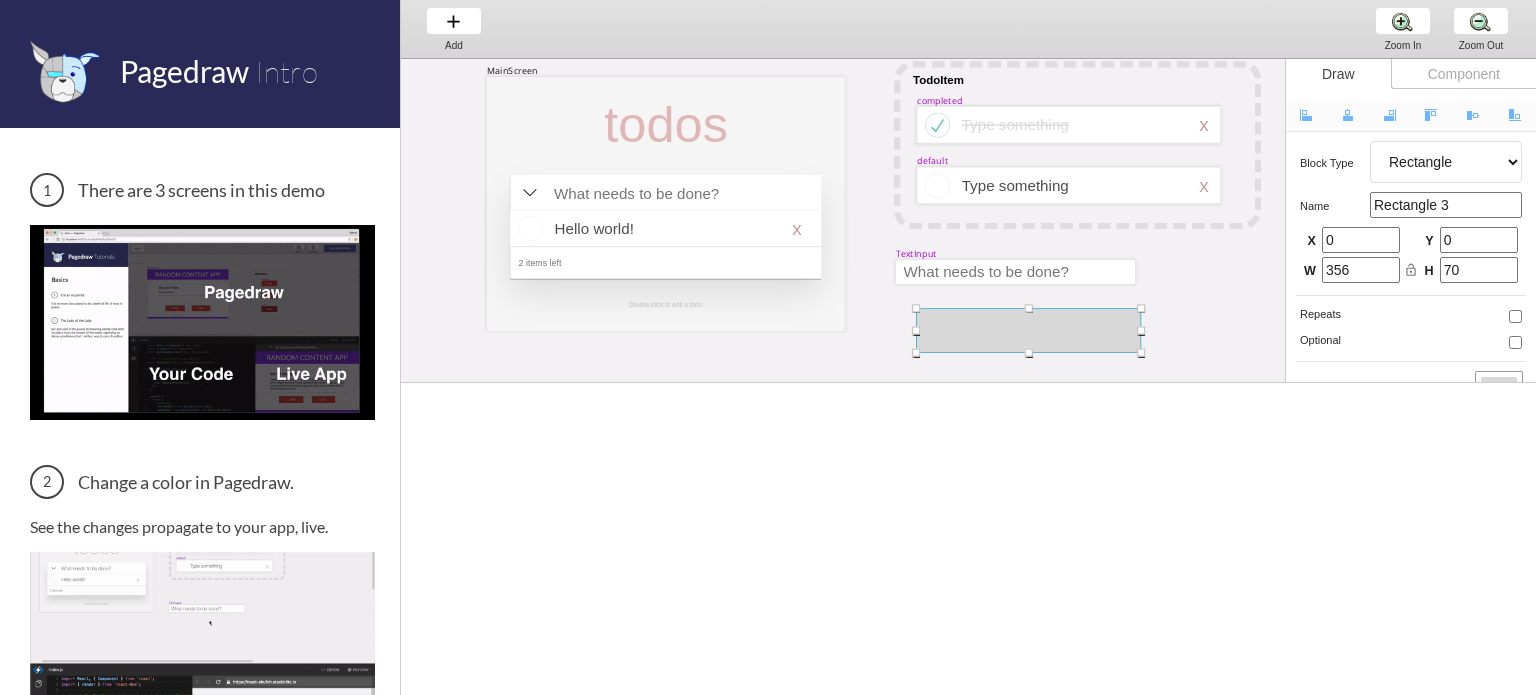 click at bounding box center [1028, 330] 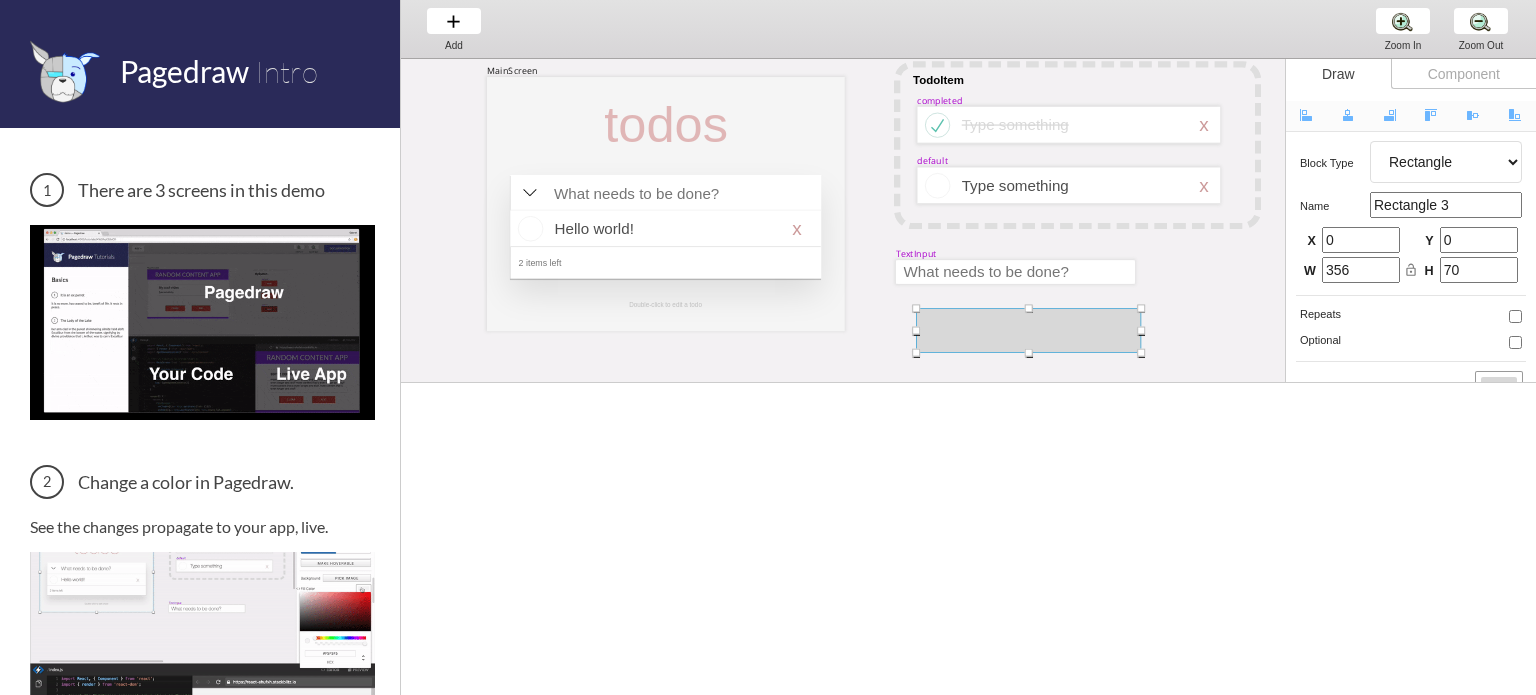 click on "Component" at bounding box center [1463, 74] 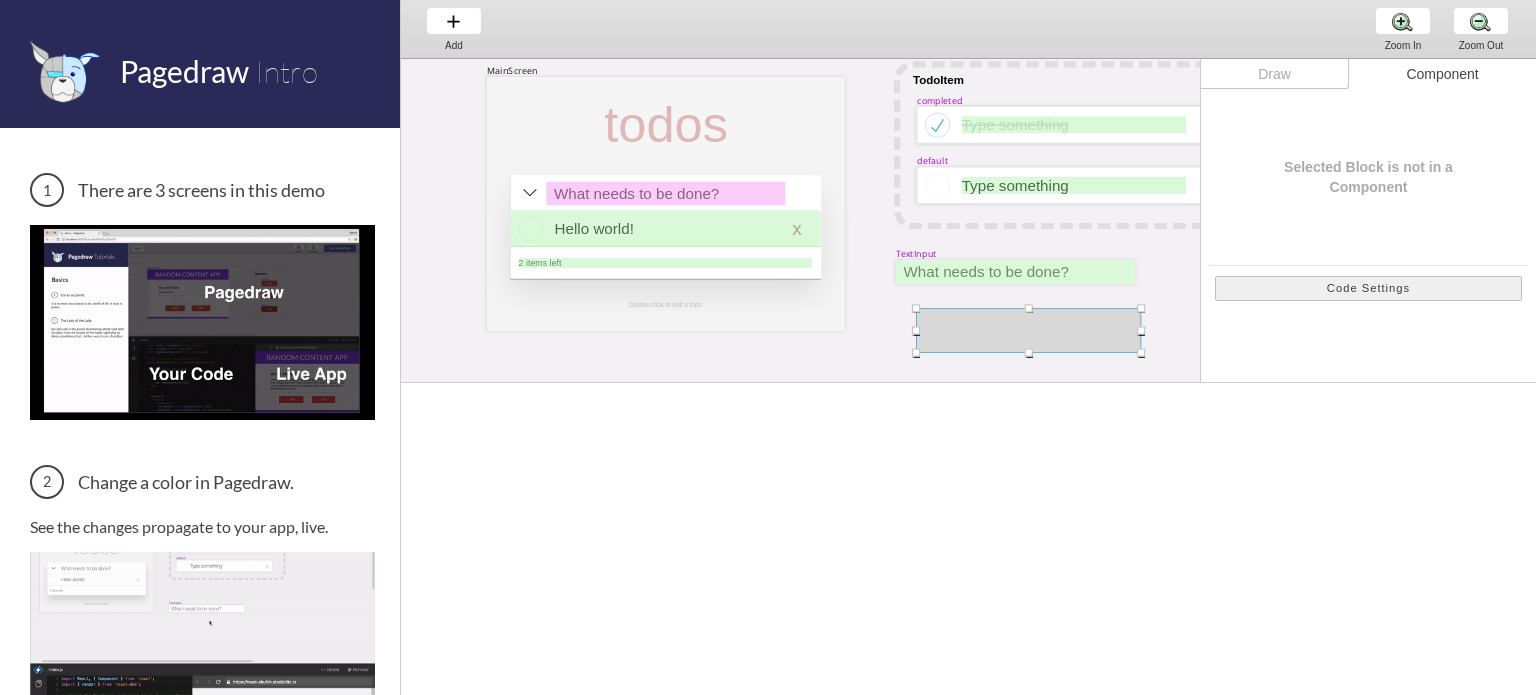 click on "Component" at bounding box center (1442, 74) 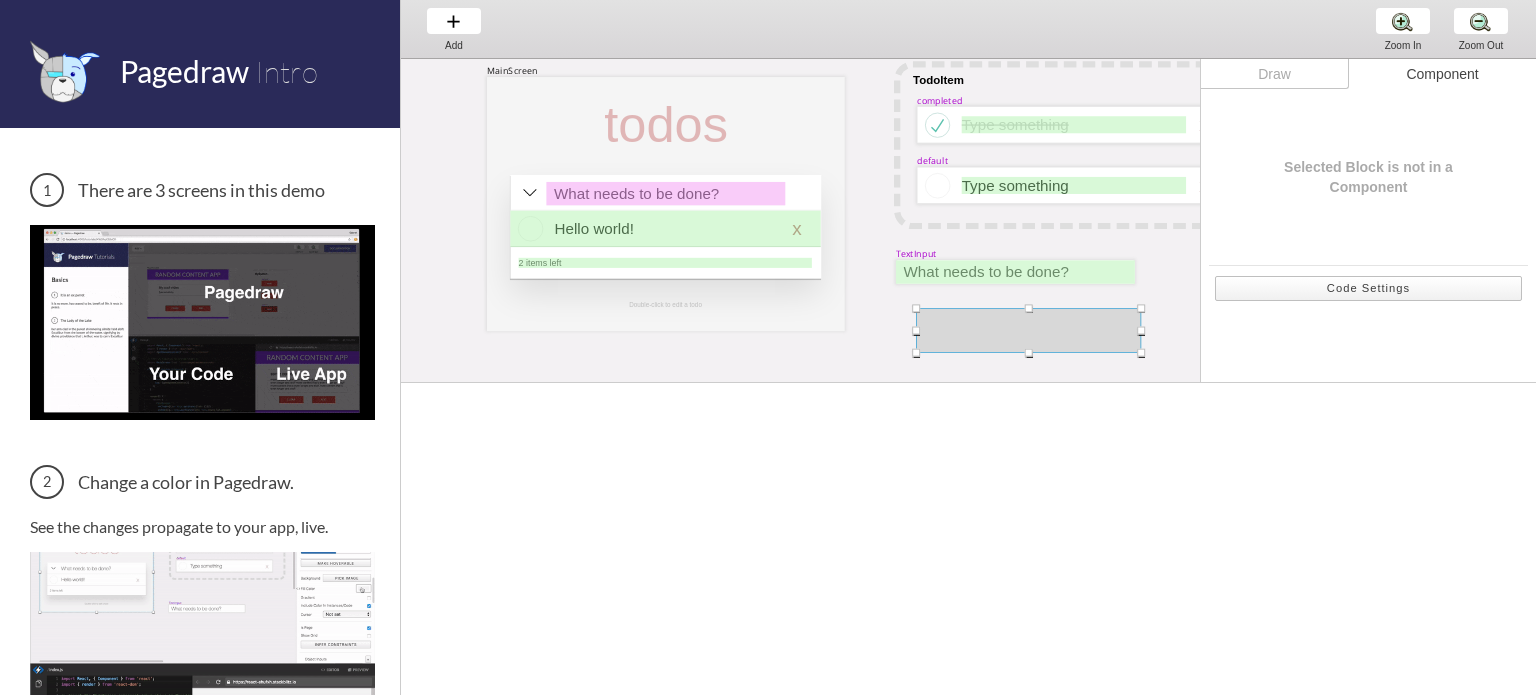 click on "Code Settings" at bounding box center (1368, 288) 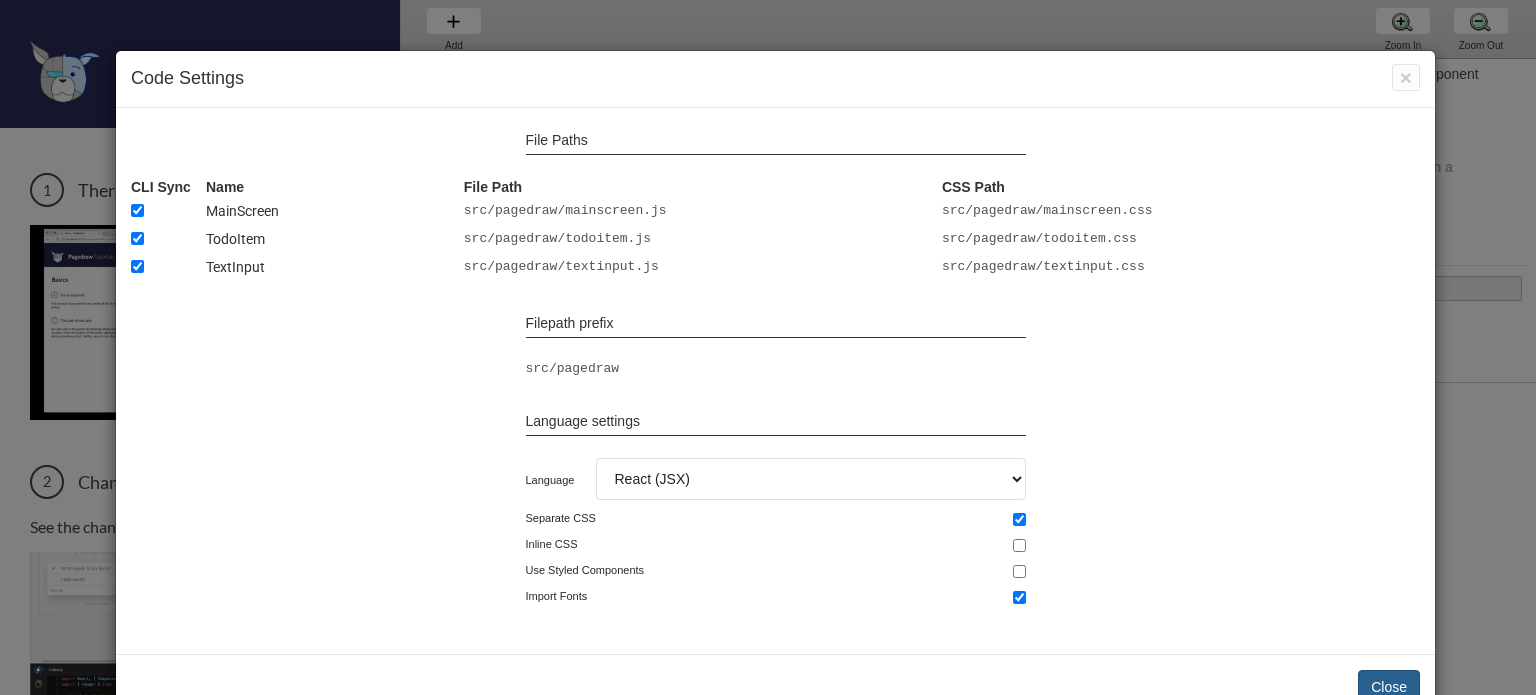 click on "Close" at bounding box center (1389, 687) 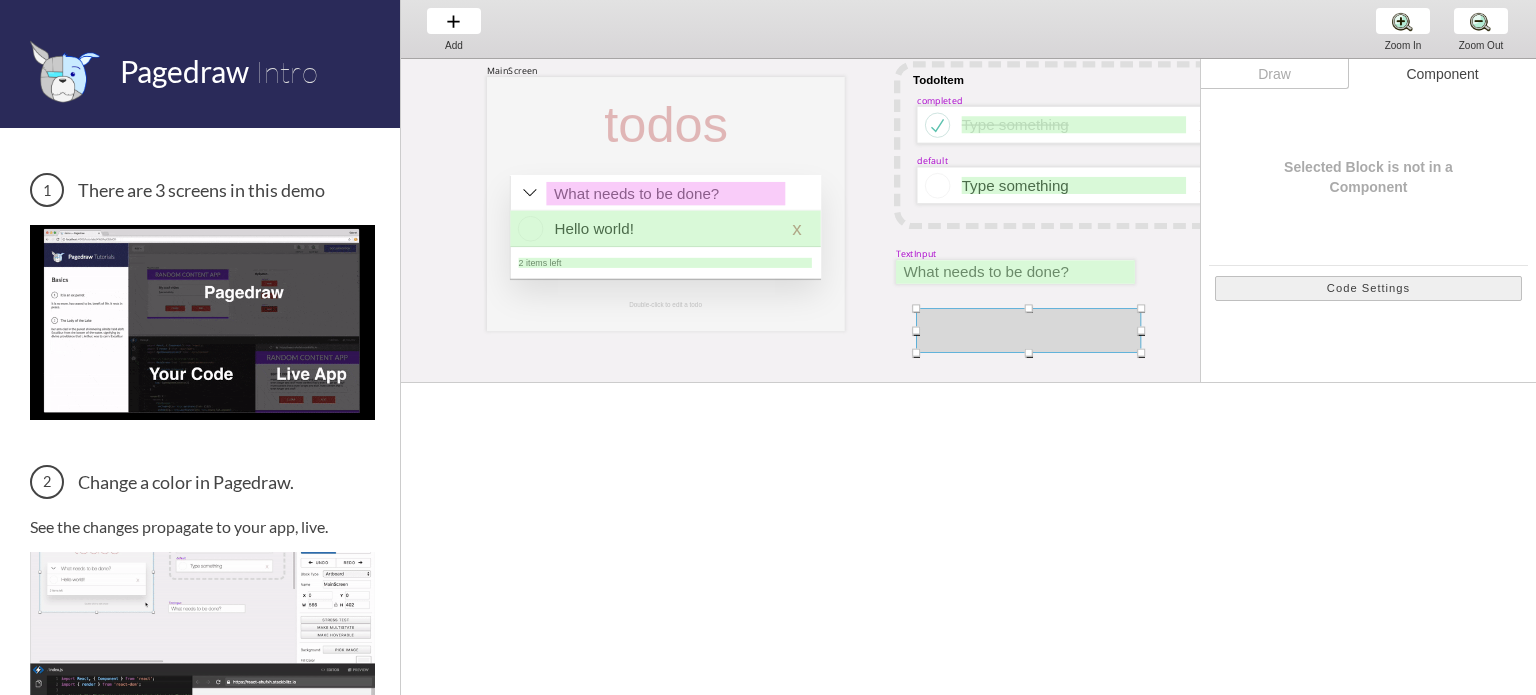 drag, startPoint x: 1061, startPoint y: 331, endPoint x: 918, endPoint y: 316, distance: 143.78456 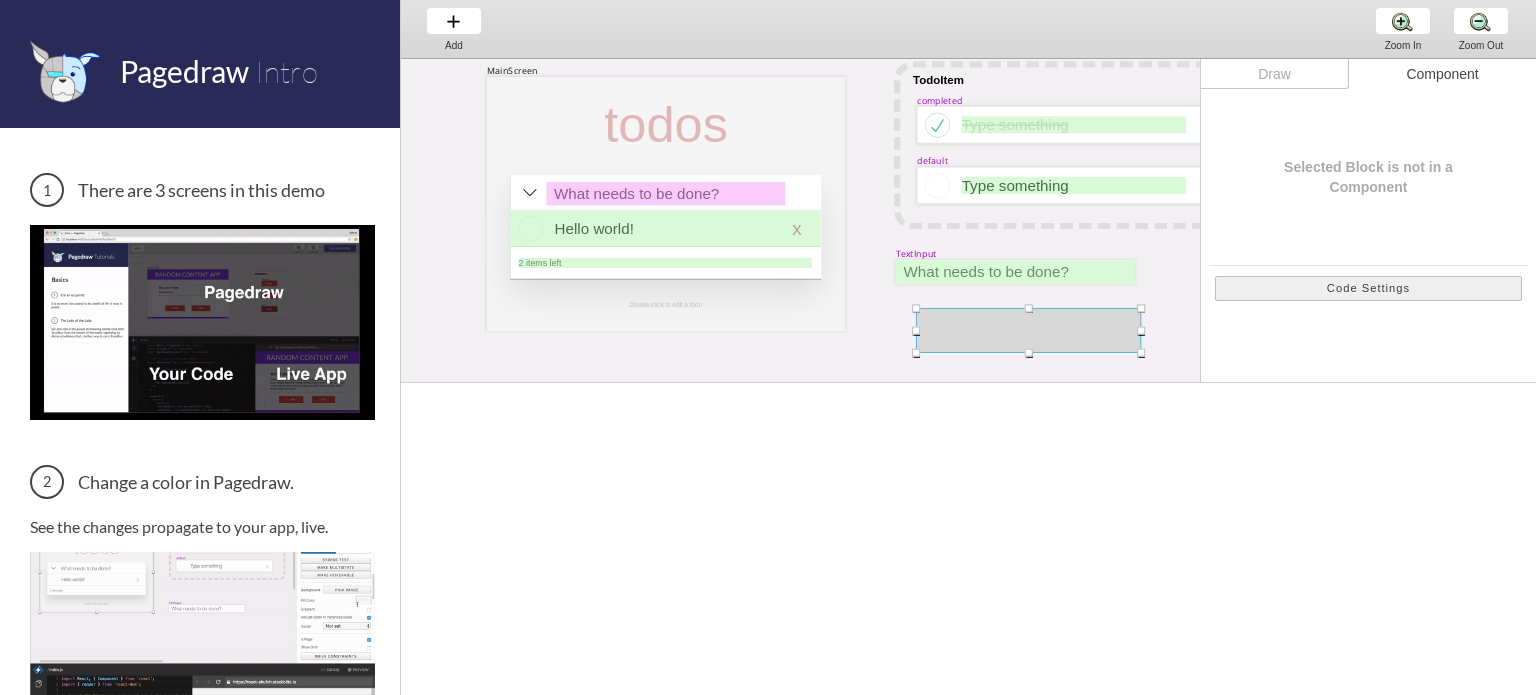 click at bounding box center [1028, 330] 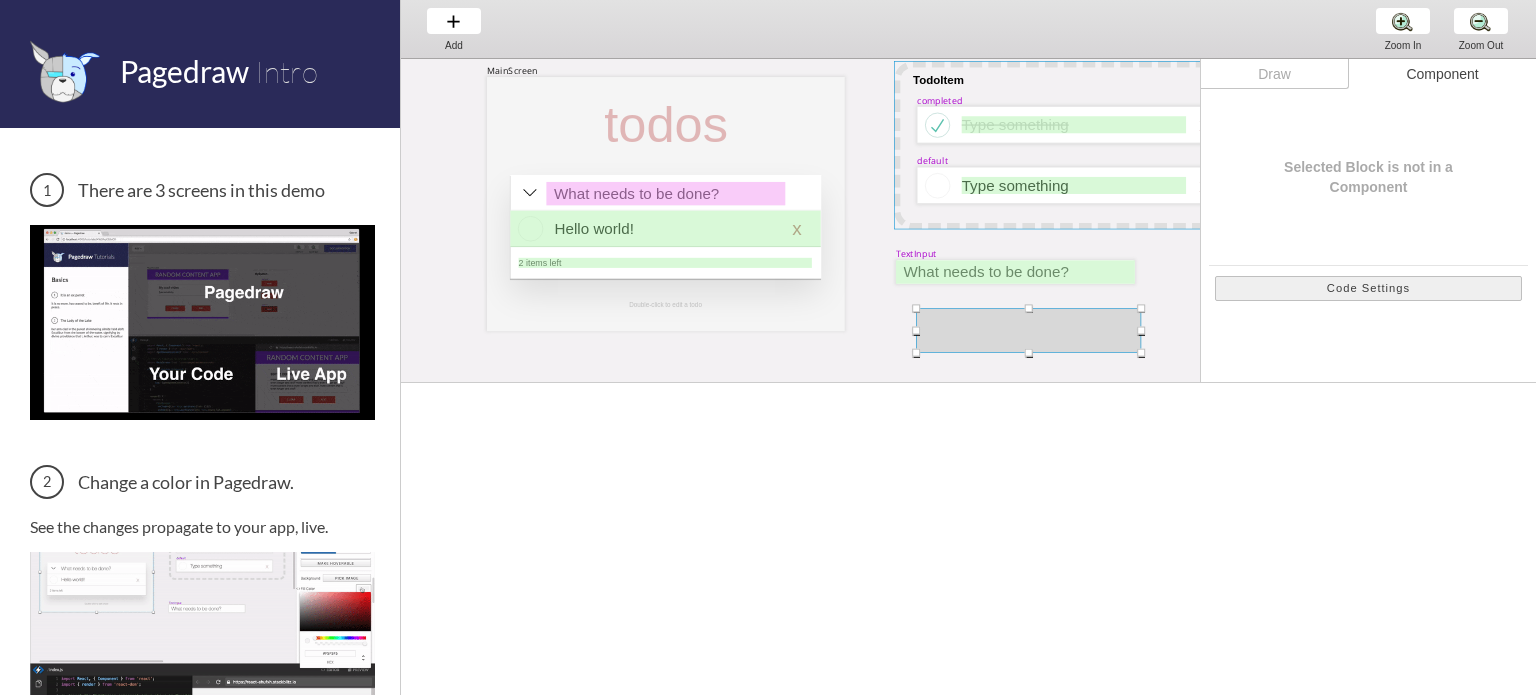 drag, startPoint x: 531, startPoint y: 82, endPoint x: 901, endPoint y: 171, distance: 380.55356 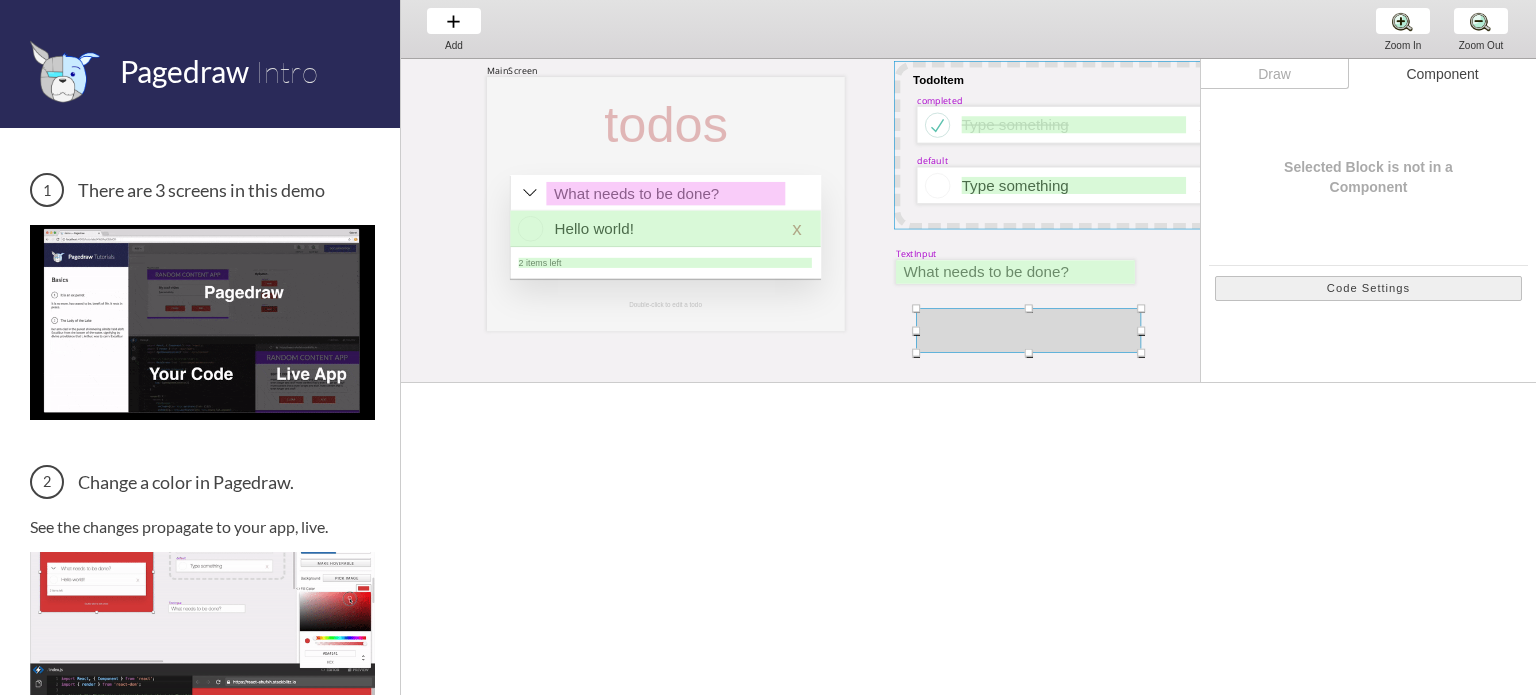 click on "MainScreen todos Hello world! x 2 items left TodoItem completed Type something TextInput x Double-click to edit a todo default Type something x" at bounding box center (1316, 41) 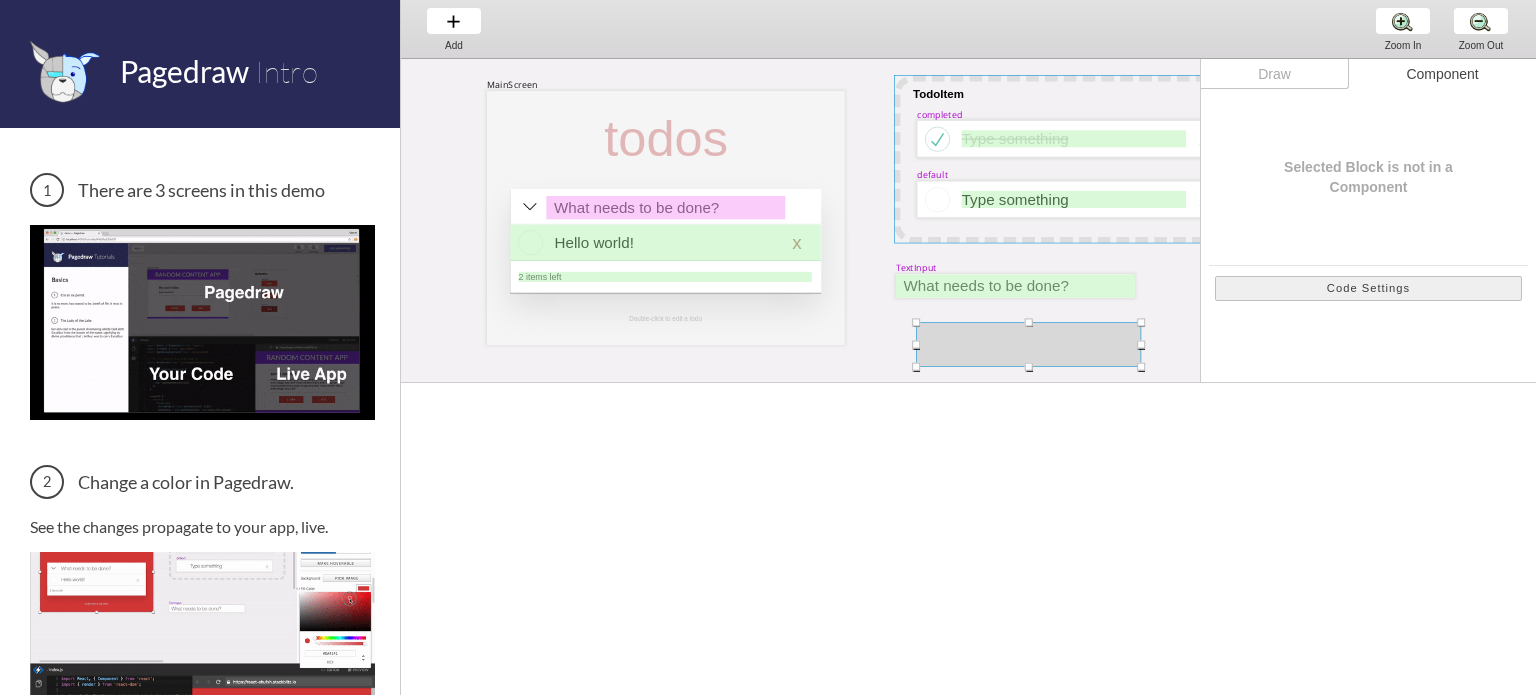 scroll, scrollTop: 0, scrollLeft: 0, axis: both 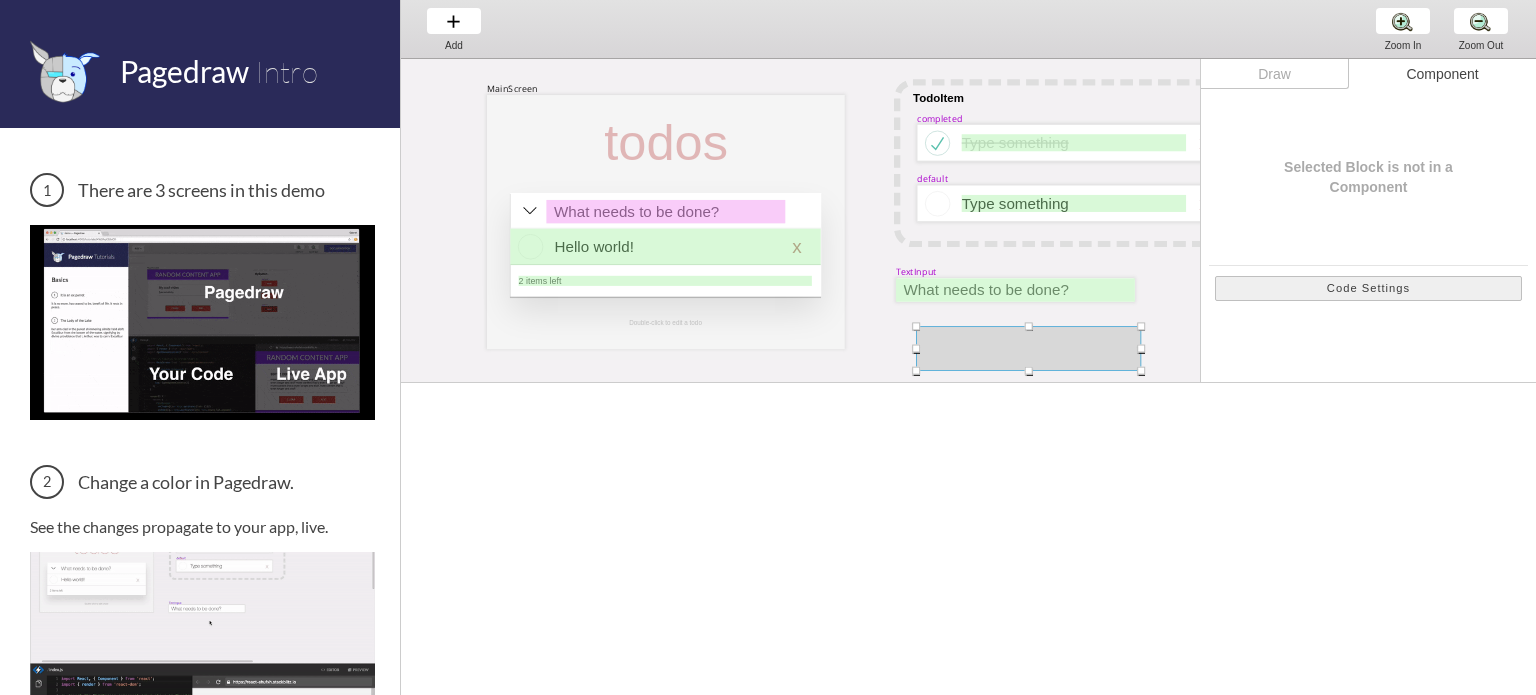 drag, startPoint x: 972, startPoint y: 96, endPoint x: 882, endPoint y: 160, distance: 110.4355 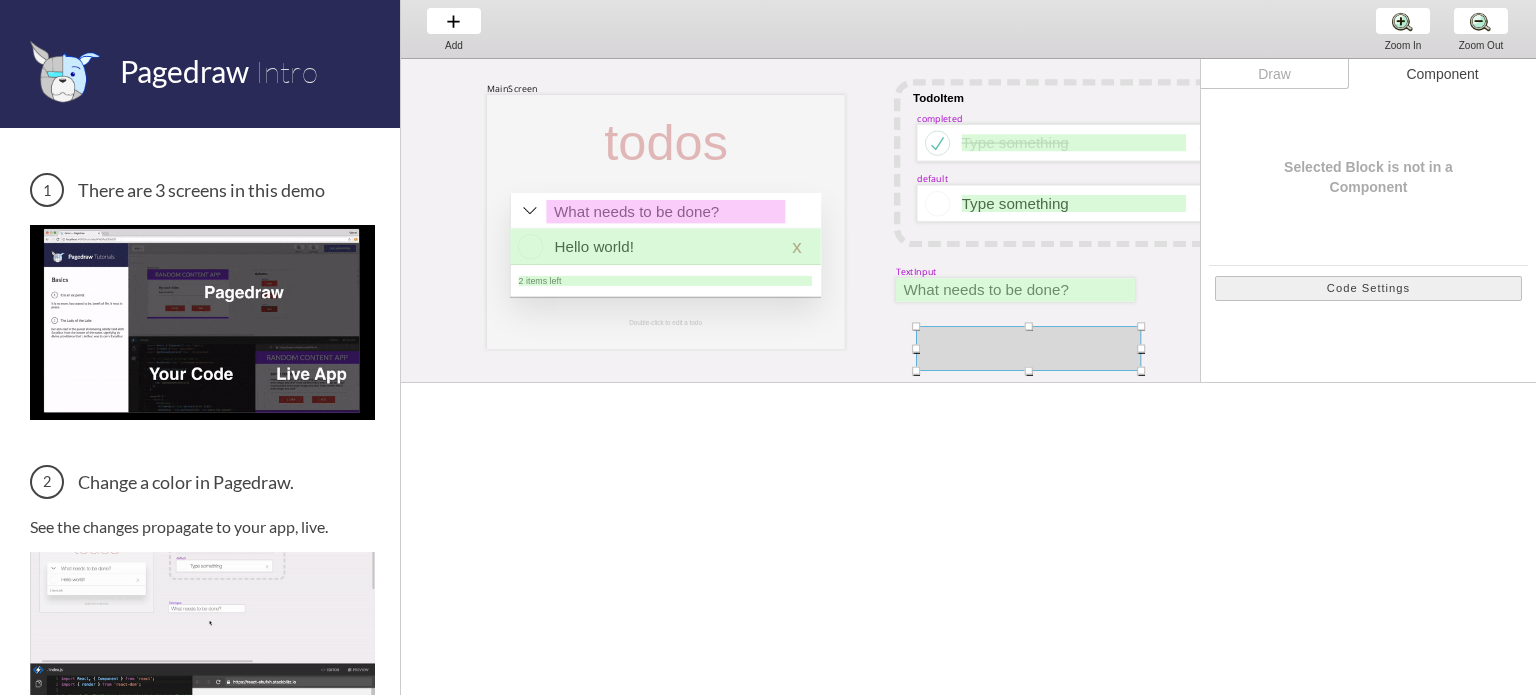 click on "MainScreen todos Hello world! x 2 items left TodoItem completed Type something TextInput x Double-click to edit a todo default Type something x" at bounding box center (1316, 434) 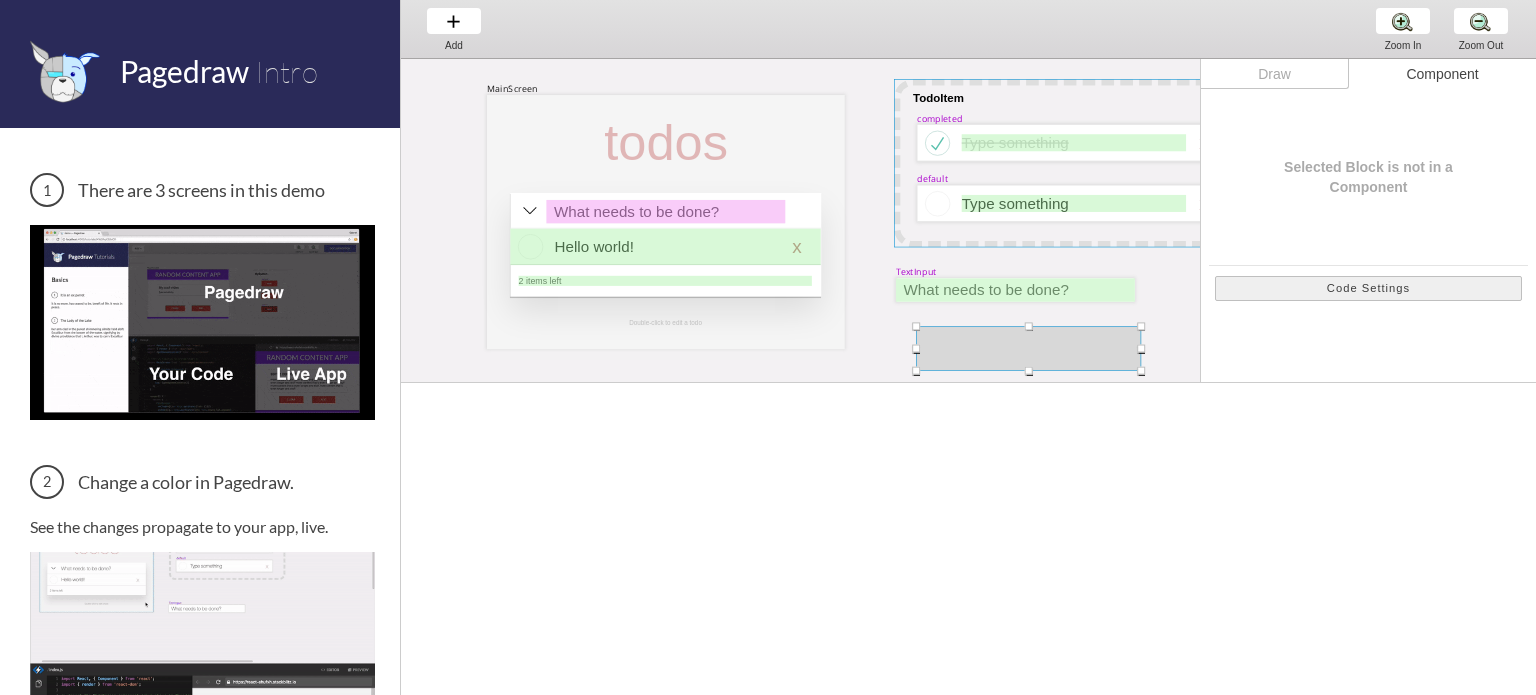 scroll, scrollTop: 100, scrollLeft: 0, axis: vertical 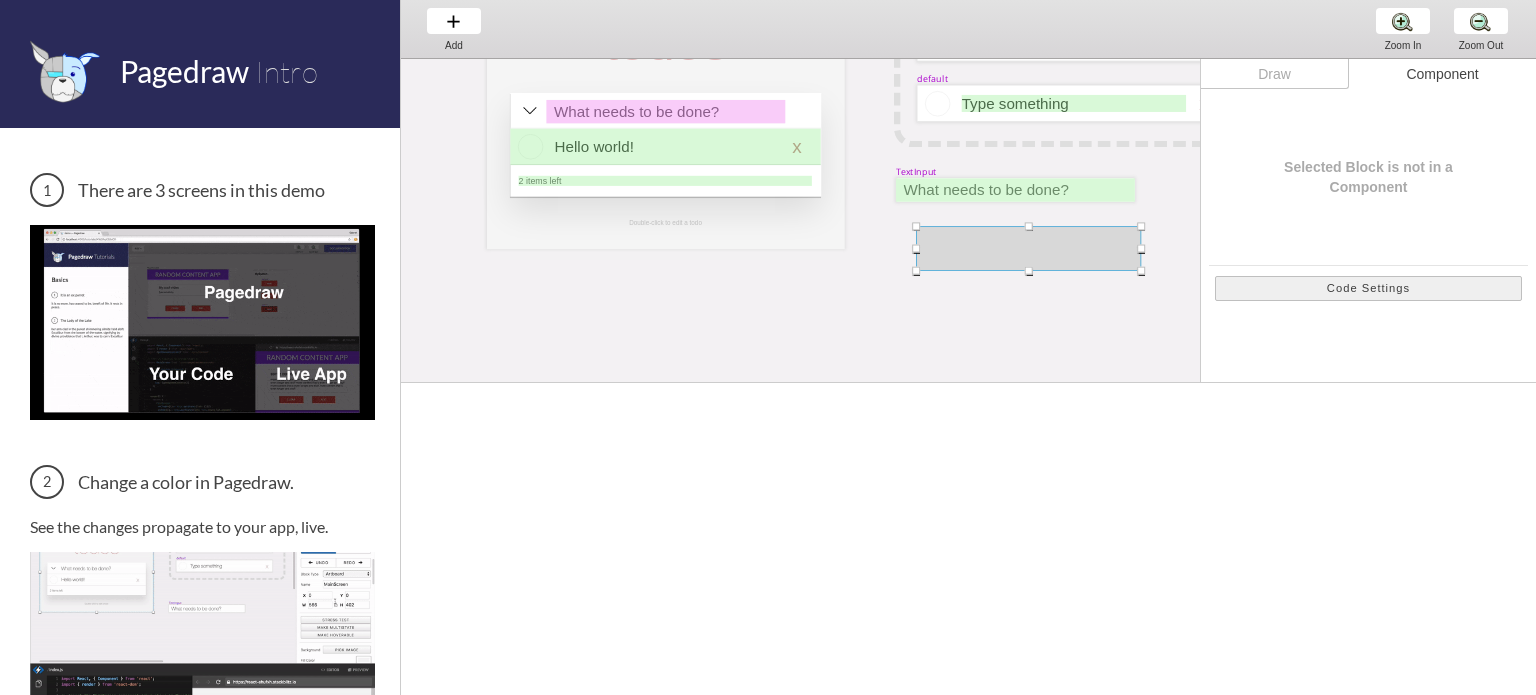drag, startPoint x: 904, startPoint y: 129, endPoint x: 755, endPoint y: 295, distance: 223.06277 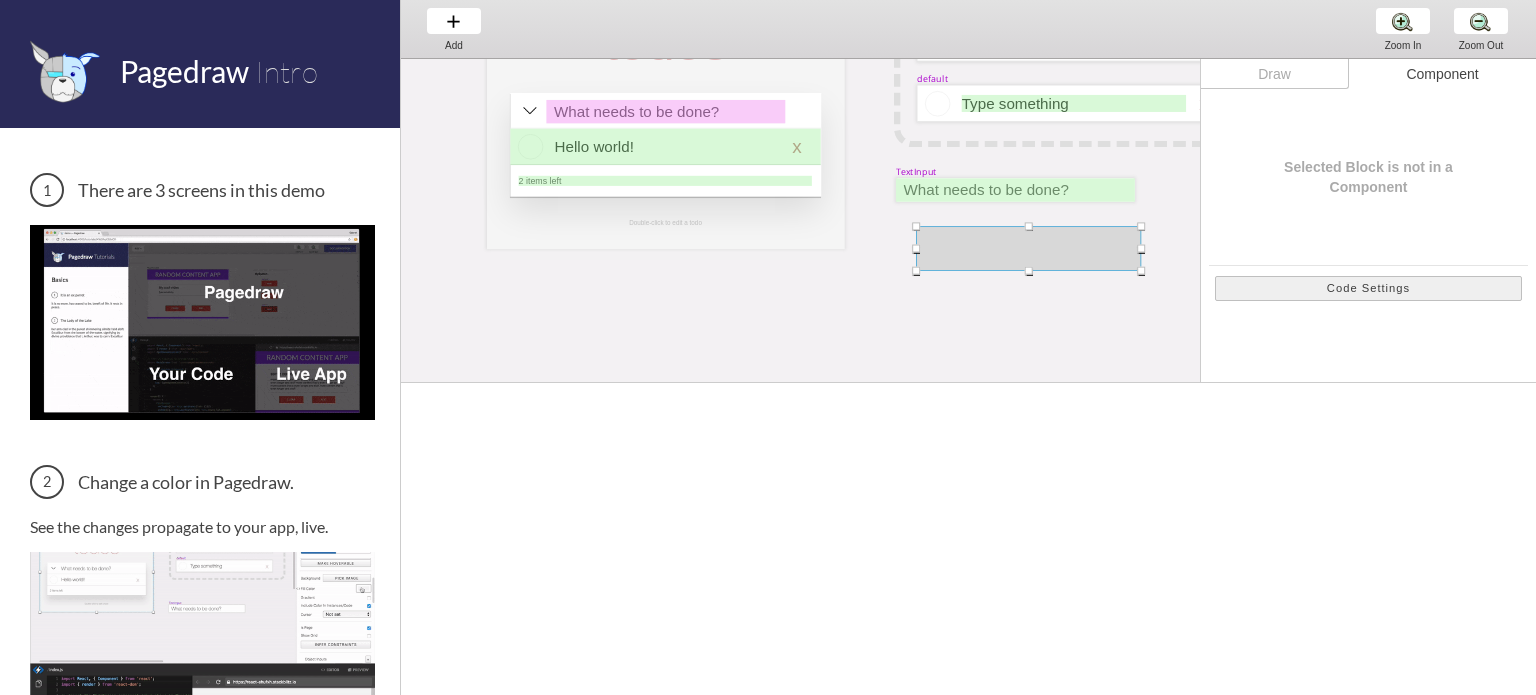 click on "MainScreen todos Hello world! x 2 items left TodoItem completed Type something TextInput x Double-click to edit a todo default Type something x" at bounding box center (1316, 334) 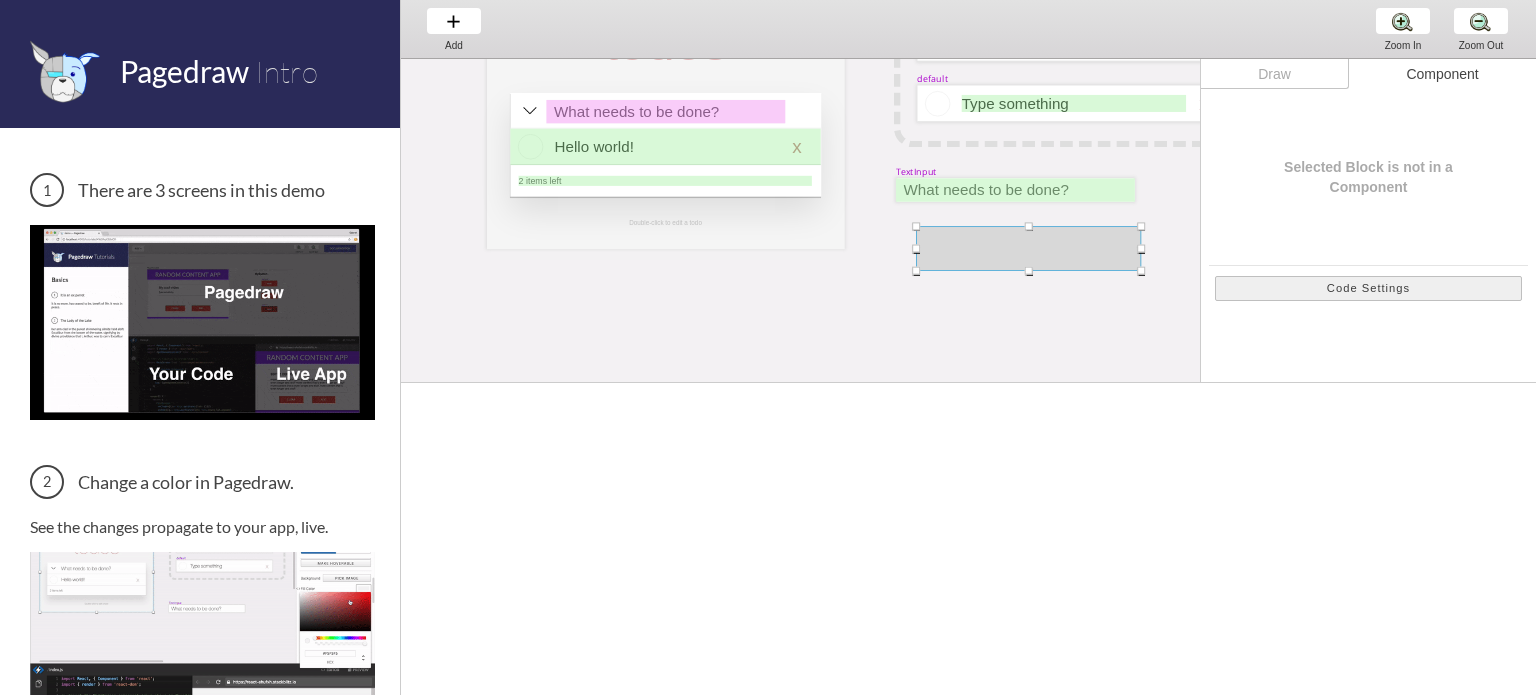 click on "MainScreen todos Hello world! x 2 items left TodoItem completed Type something TextInput x Double-click to edit a todo default Type something x" at bounding box center (1316, 334) 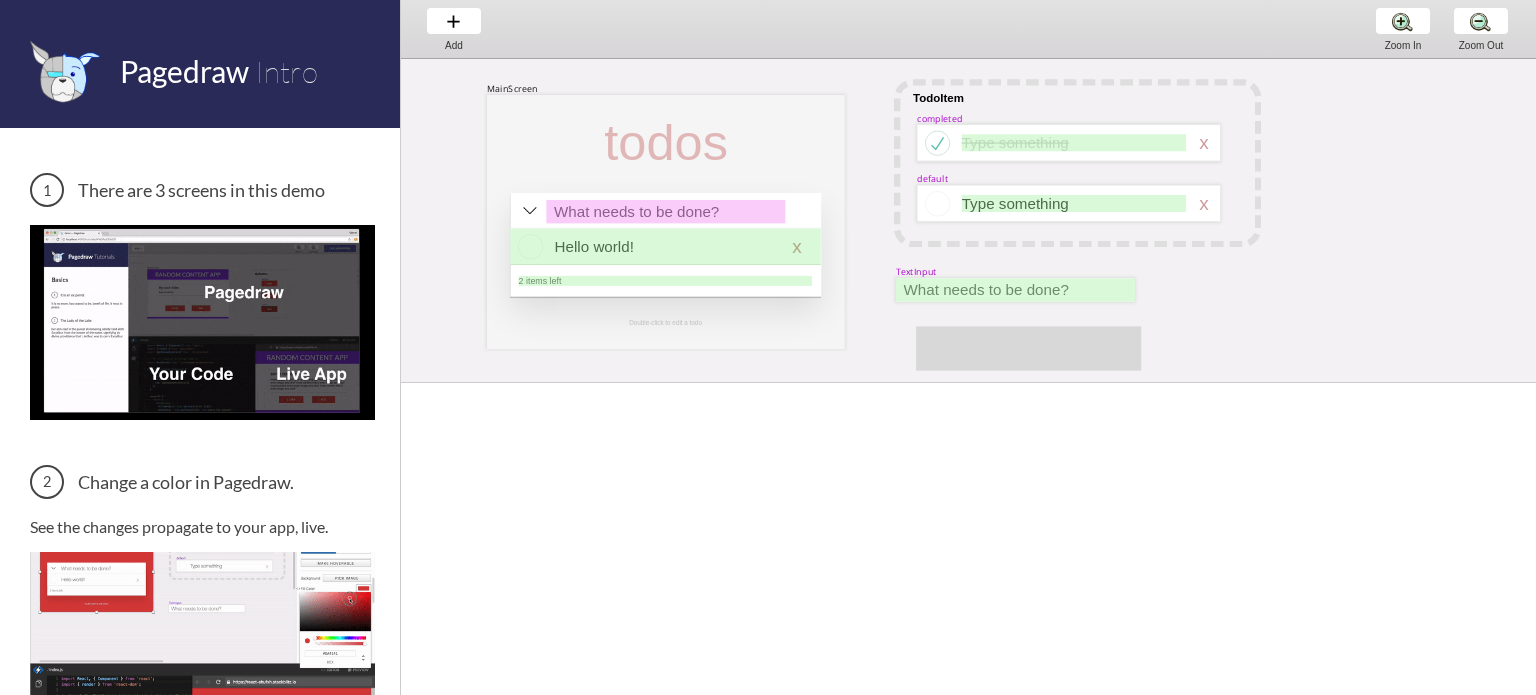 scroll, scrollTop: 100, scrollLeft: 0, axis: vertical 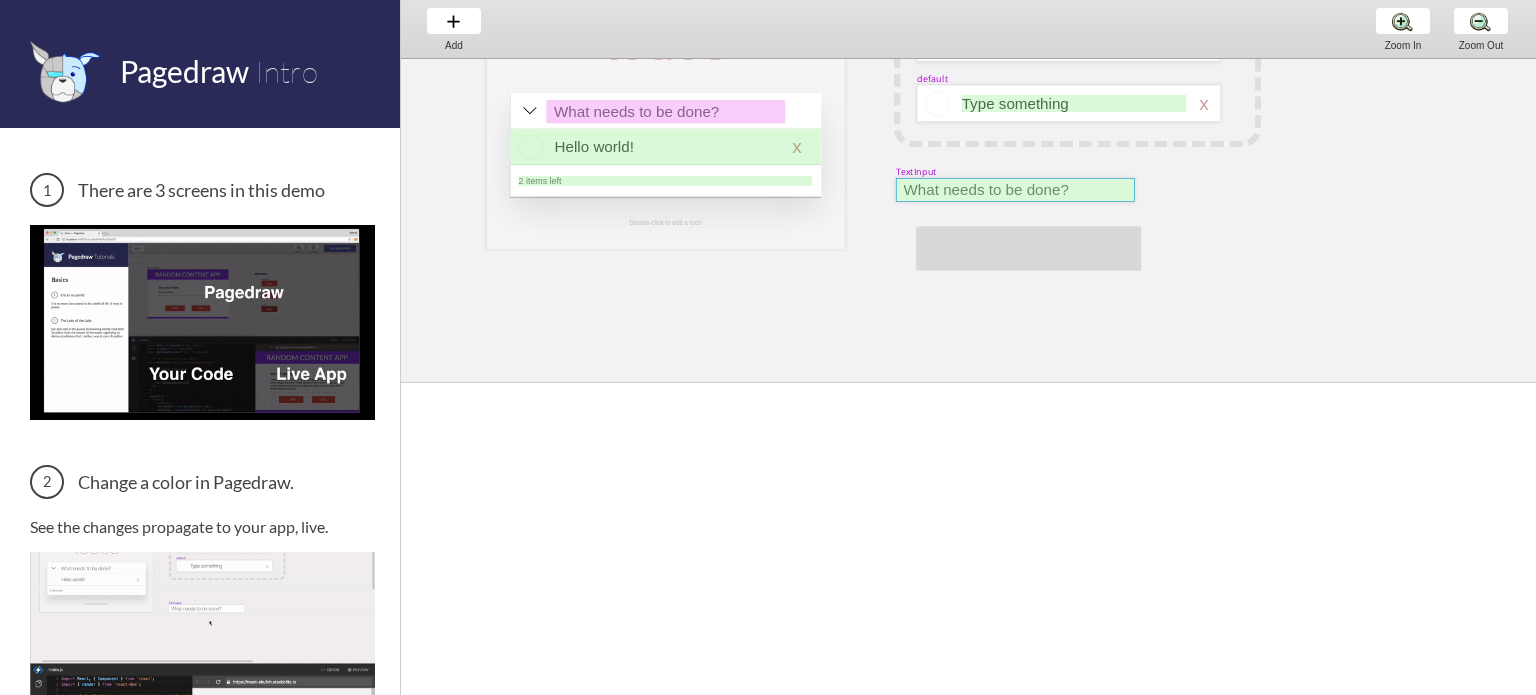 drag, startPoint x: 917, startPoint y: 164, endPoint x: 1020, endPoint y: 190, distance: 106.23088 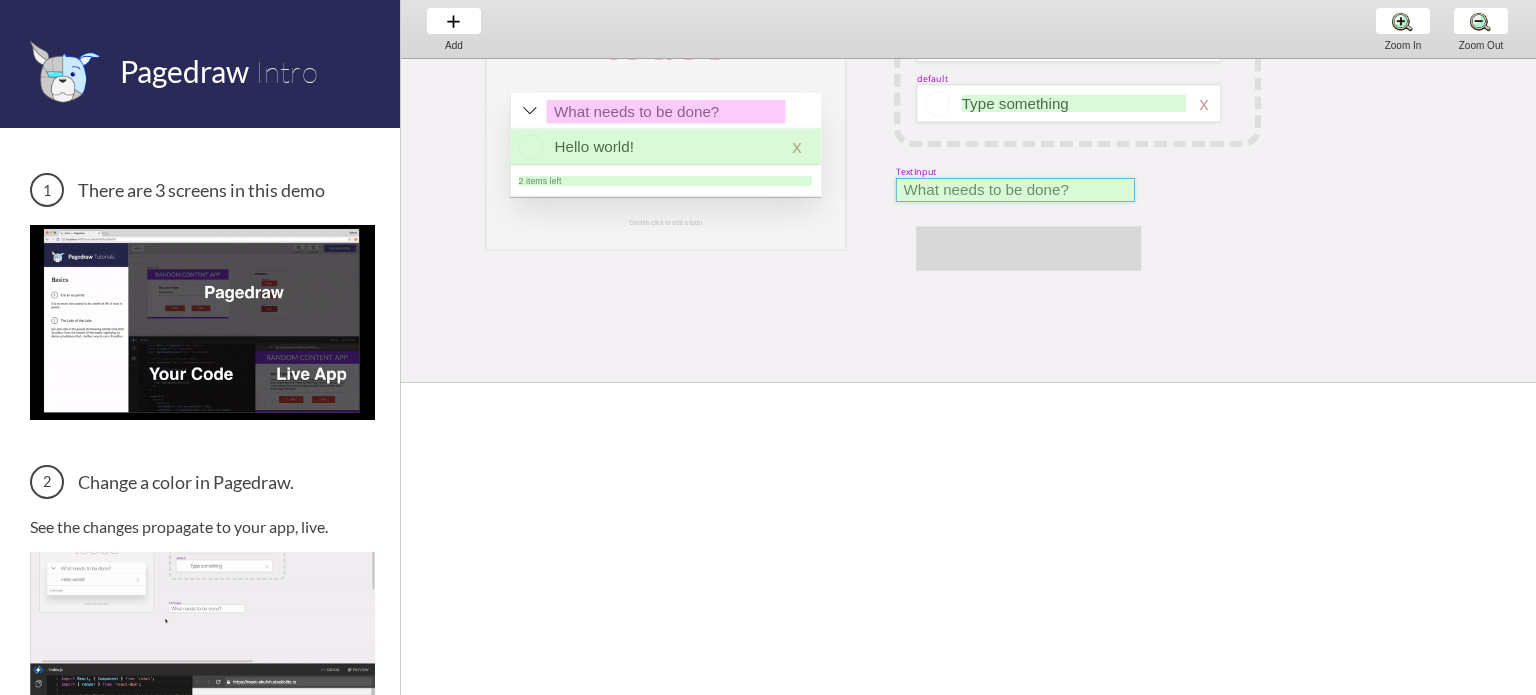 click on "MainScreen todos Hello world! x 2 items left TodoItem completed Type something TextInput x Double-click to edit a todo default Type something x" at bounding box center (1316, 334) 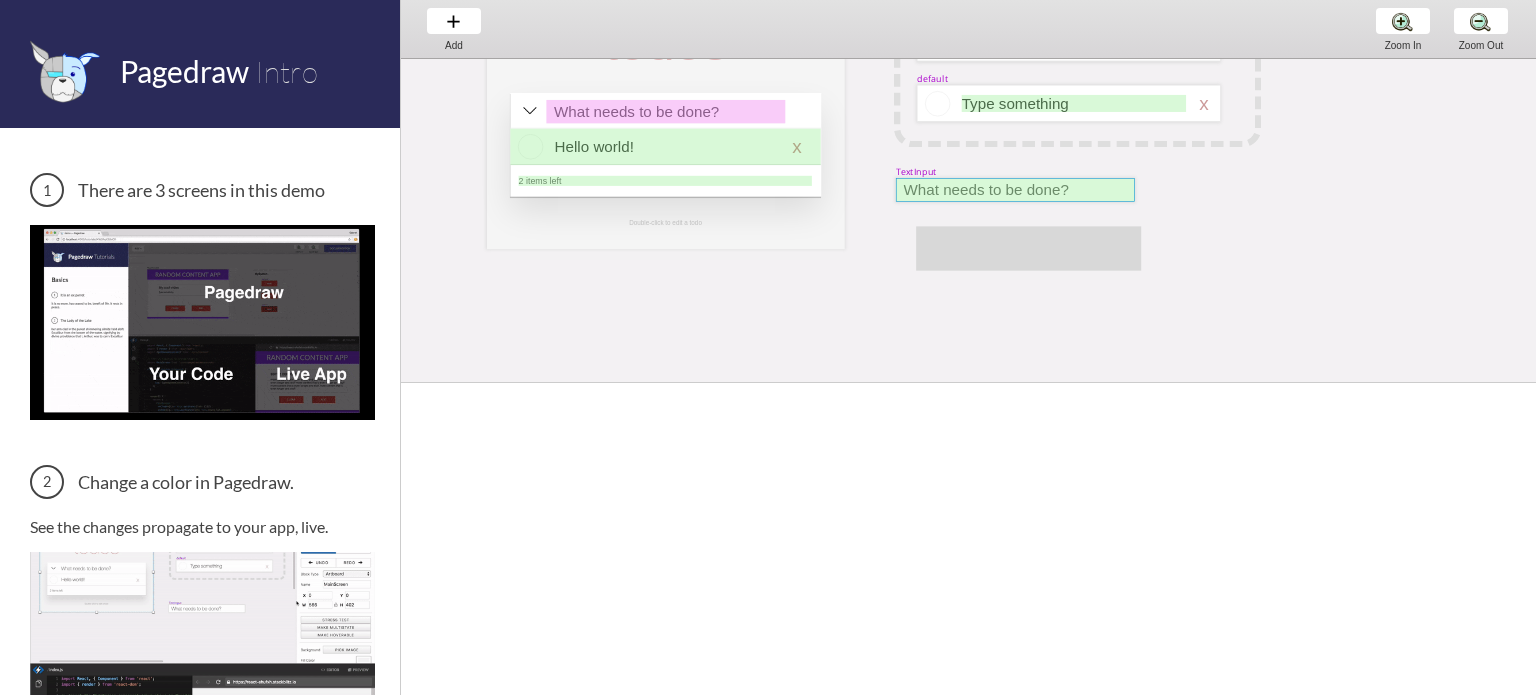 click at bounding box center (1015, 189) 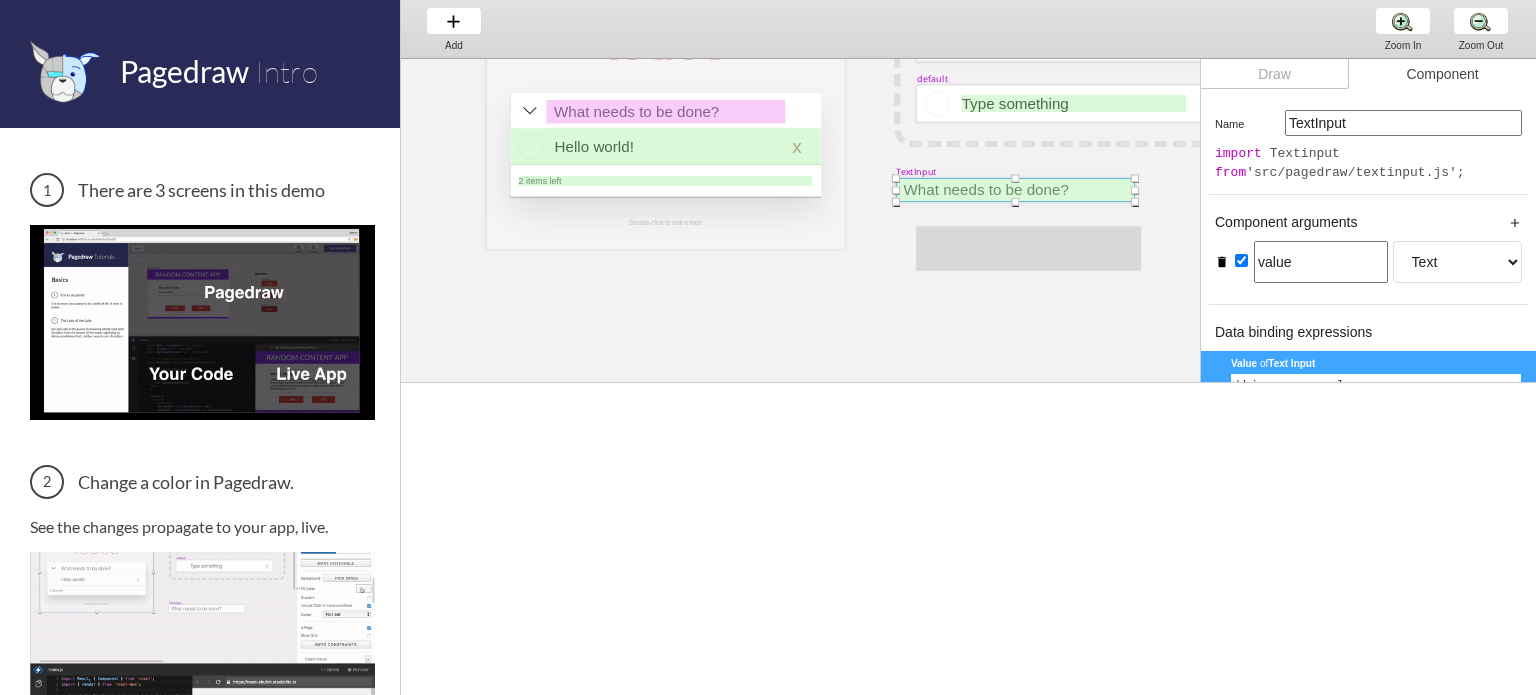 scroll, scrollTop: 108, scrollLeft: 0, axis: vertical 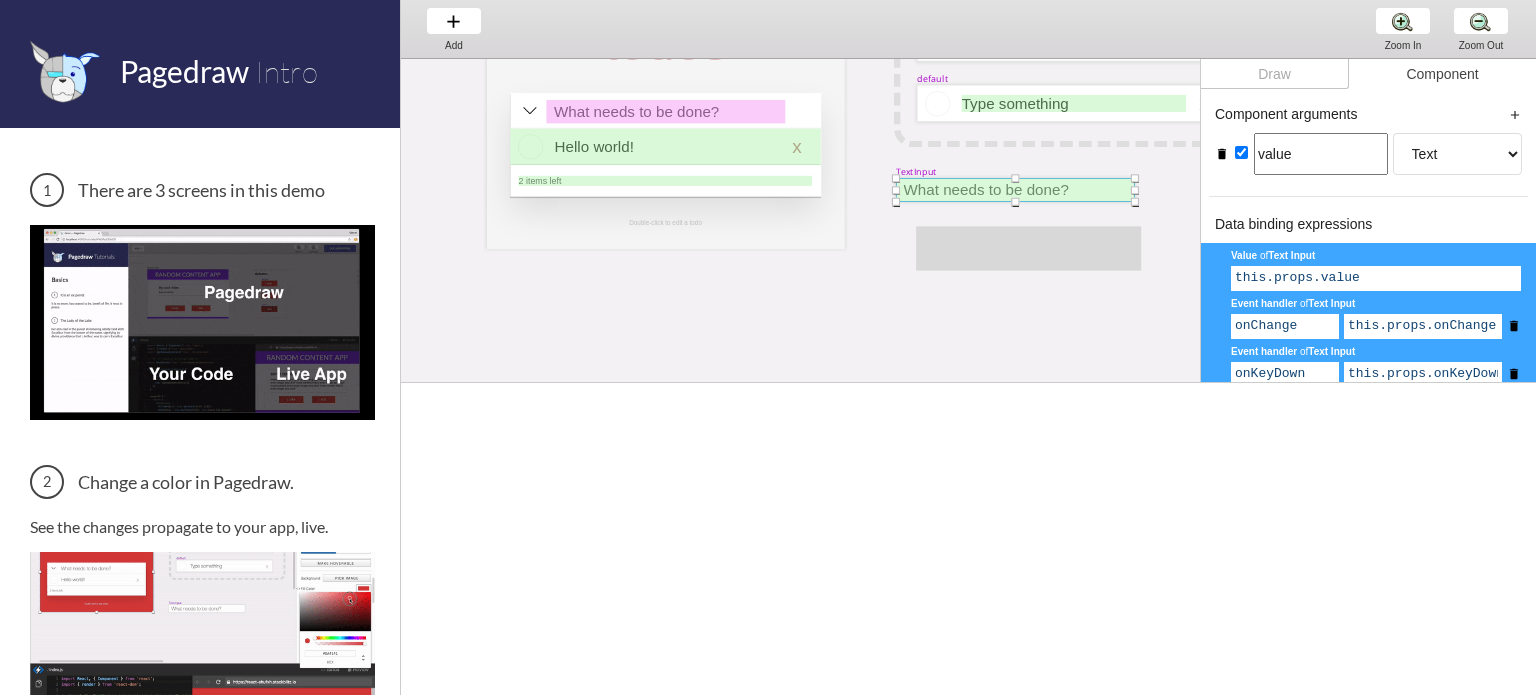 drag, startPoint x: 919, startPoint y: 171, endPoint x: 995, endPoint y: 187, distance: 77.665955 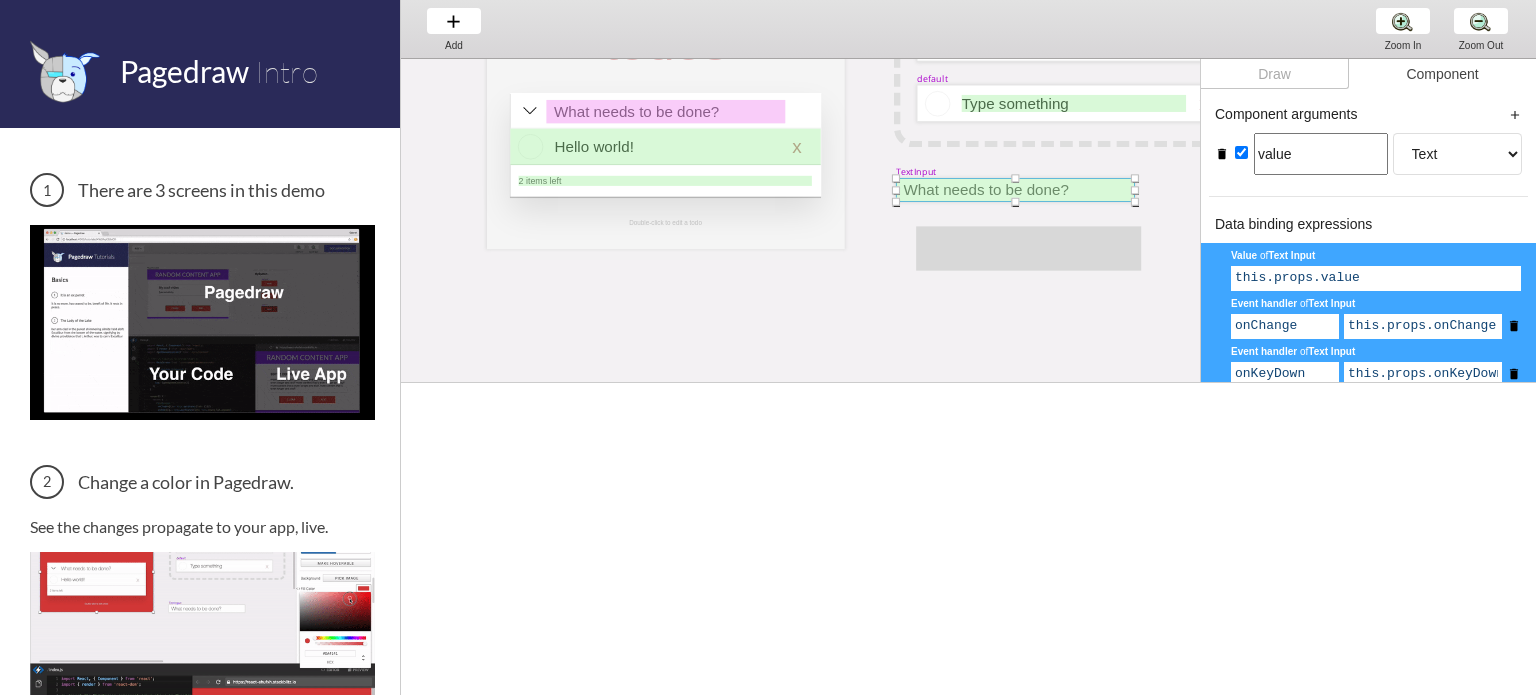 click on "MainScreen todos Hello world! x 2 items left TodoItem completed Type something TextInput x Double-click to edit a todo default Type something x" at bounding box center [1316, -41] 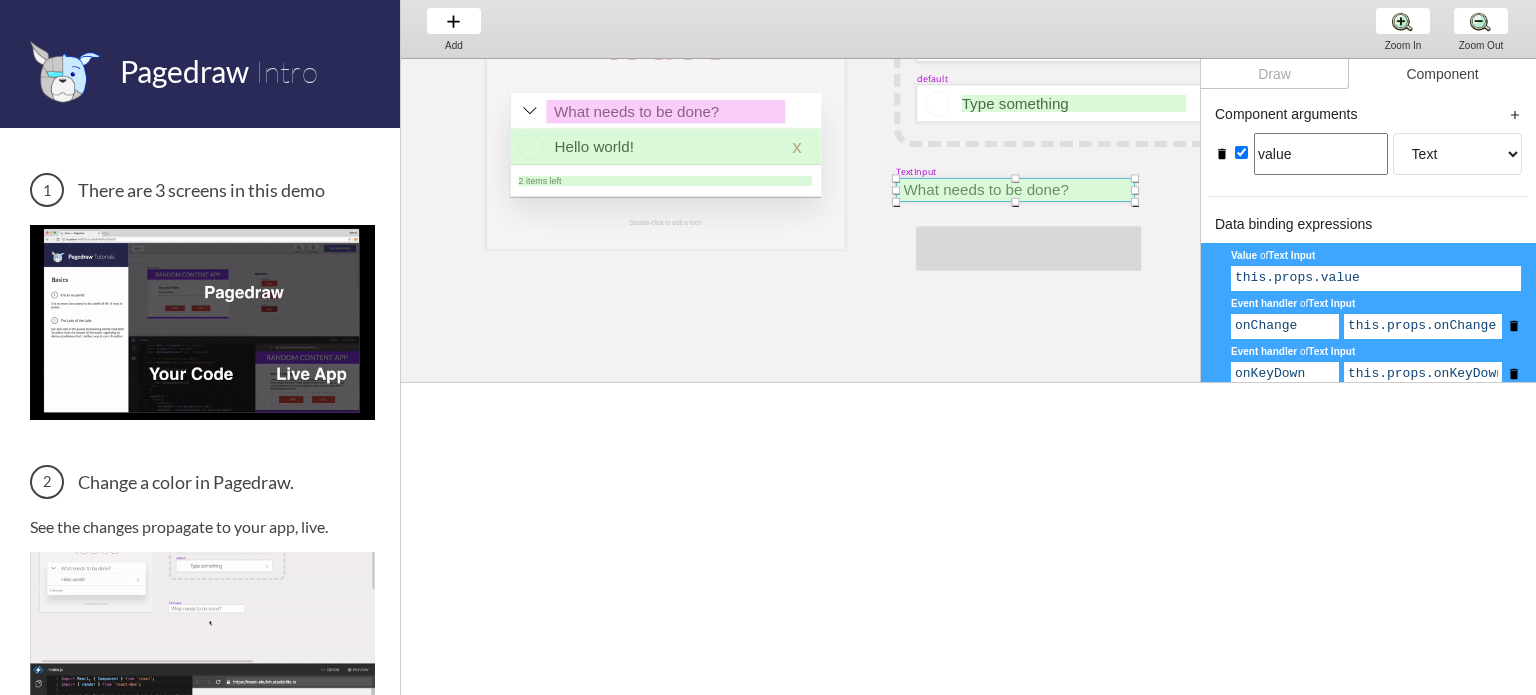 drag, startPoint x: 955, startPoint y: 190, endPoint x: 950, endPoint y: 211, distance: 21.587032 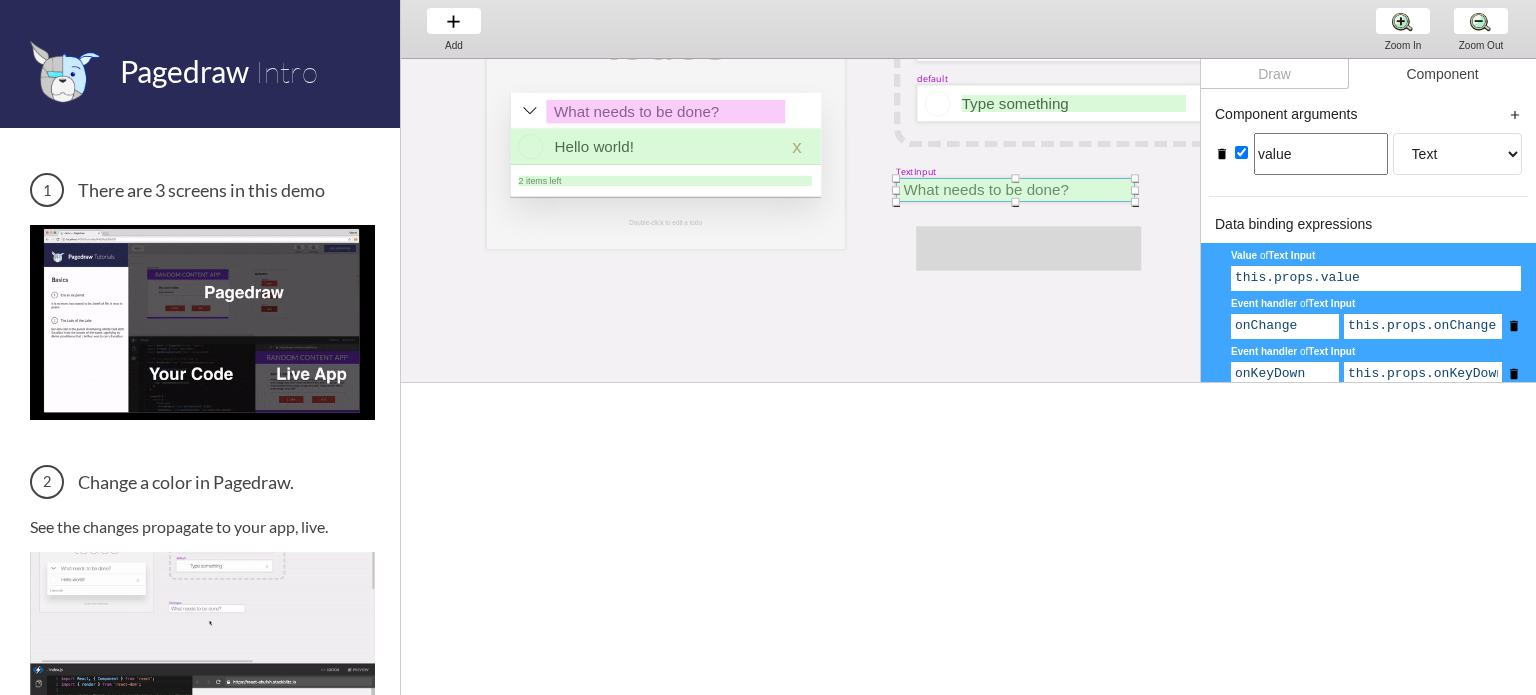 click on "MainScreen todos Hello world! x 2 items left TodoItem completed Type something TextInput x Double-click to edit a todo default Type something x" at bounding box center (1316, 334) 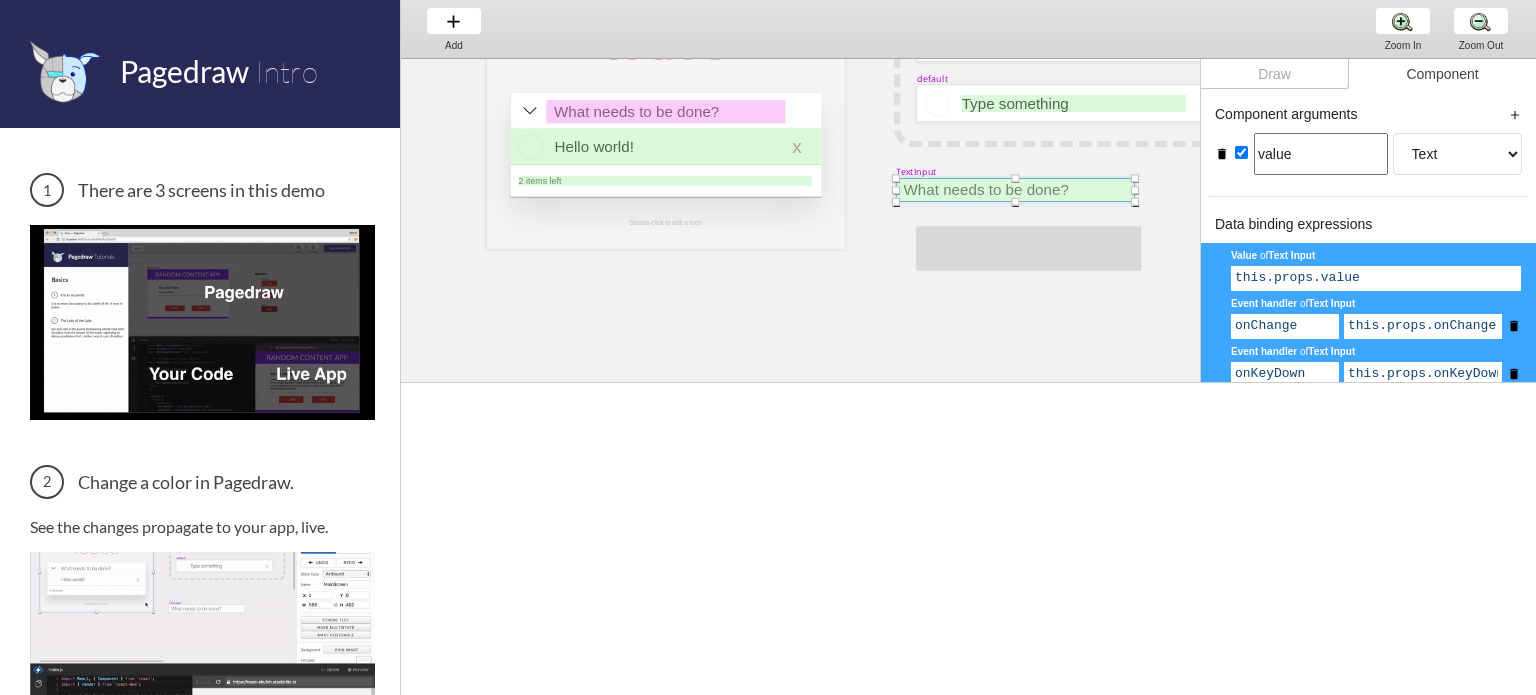 scroll, scrollTop: 0, scrollLeft: 0, axis: both 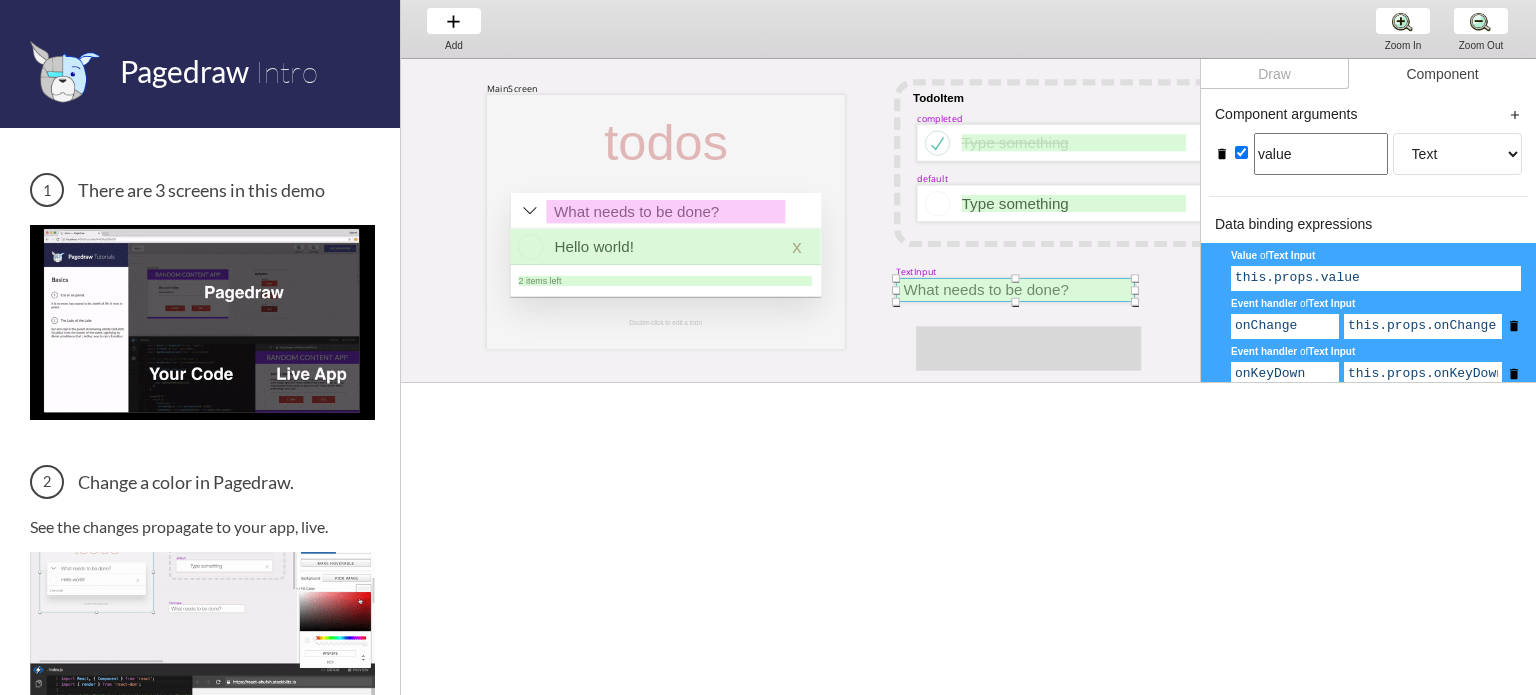 click on "Draw" at bounding box center [1275, 74] 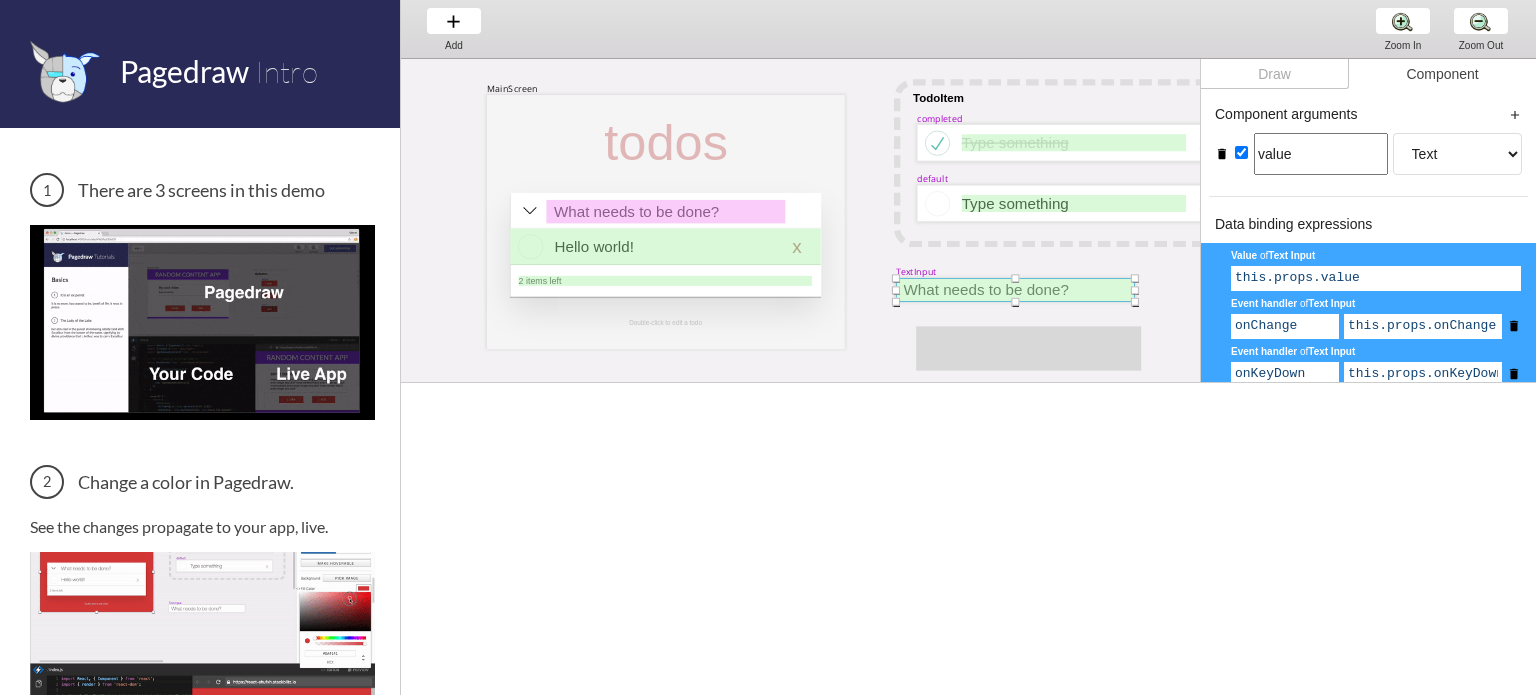 select on "9" 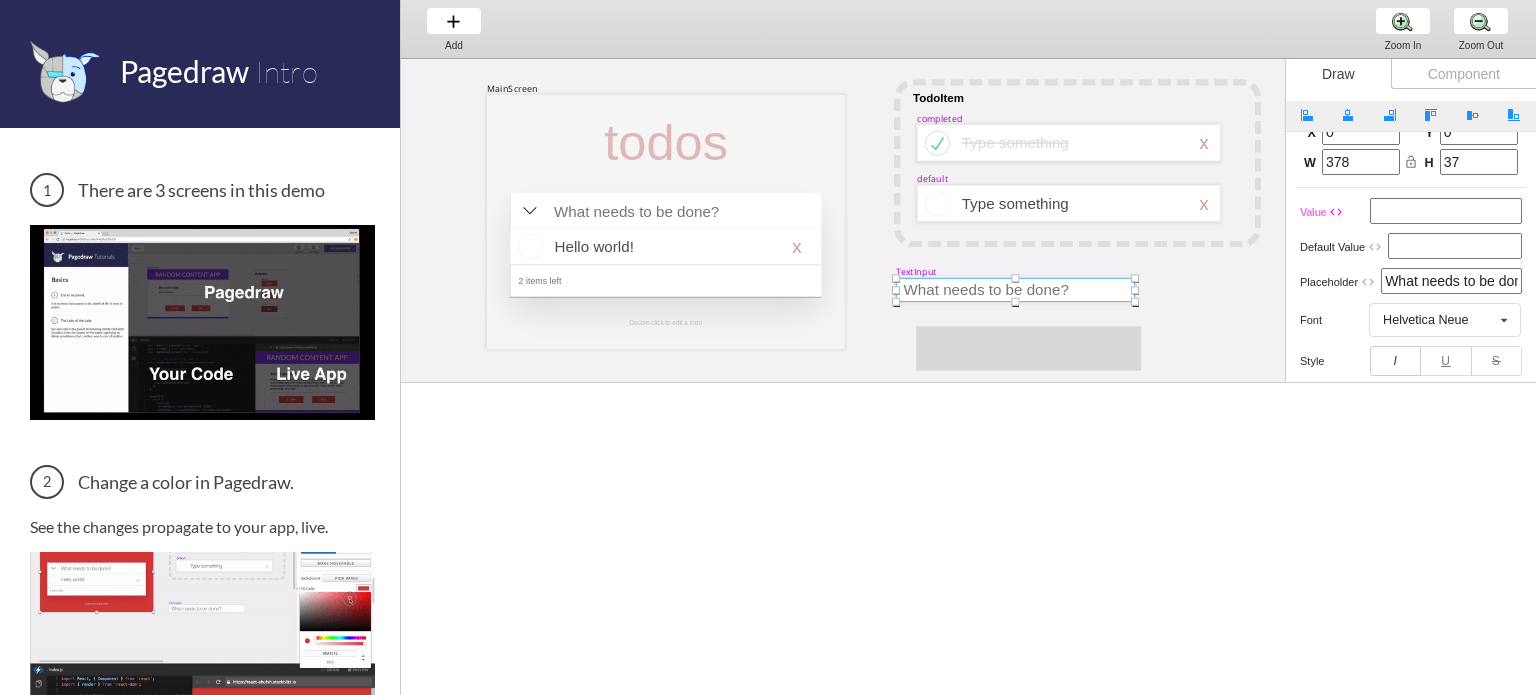 scroll, scrollTop: 100, scrollLeft: 0, axis: vertical 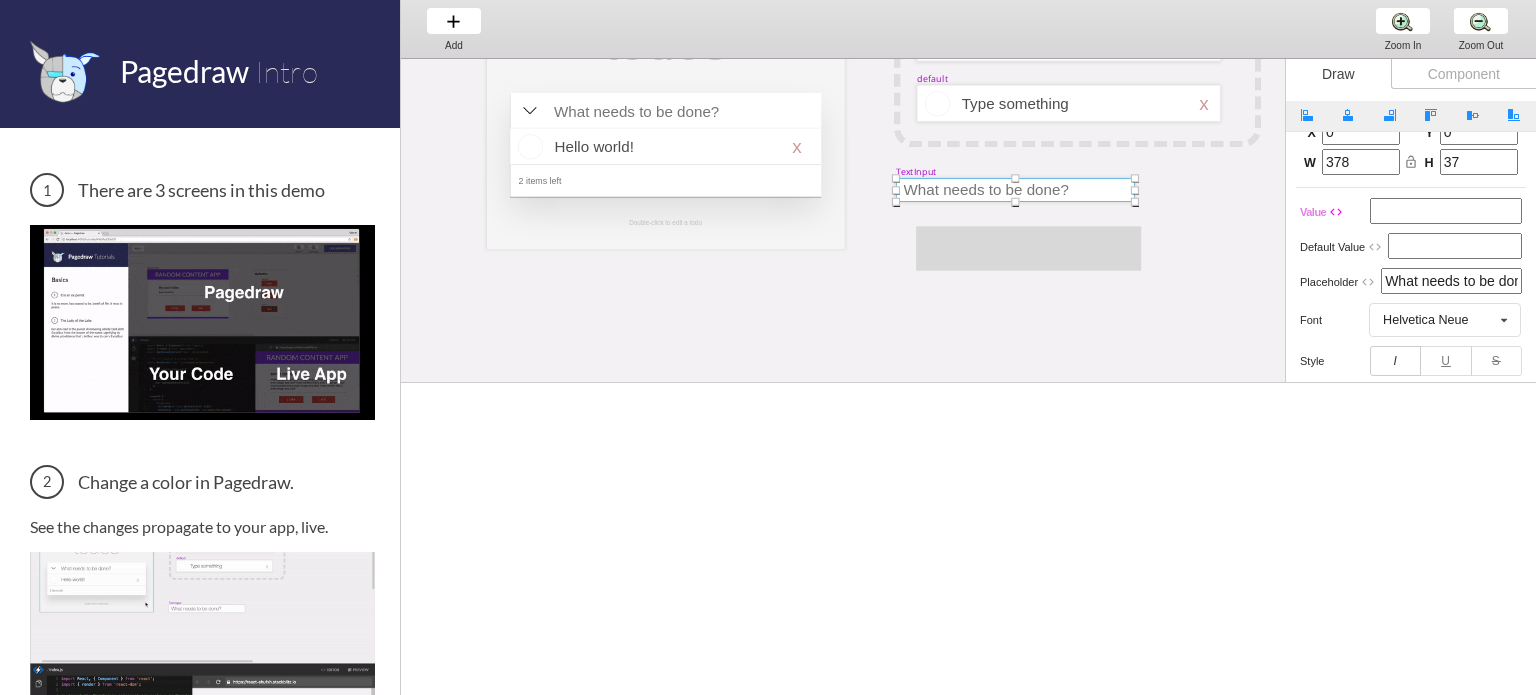 click on "MainScreen todos Hello world! x 2 items left TodoItem completed Type something TextInput x Double-click to edit a todo default Type something x" at bounding box center (1316, 334) 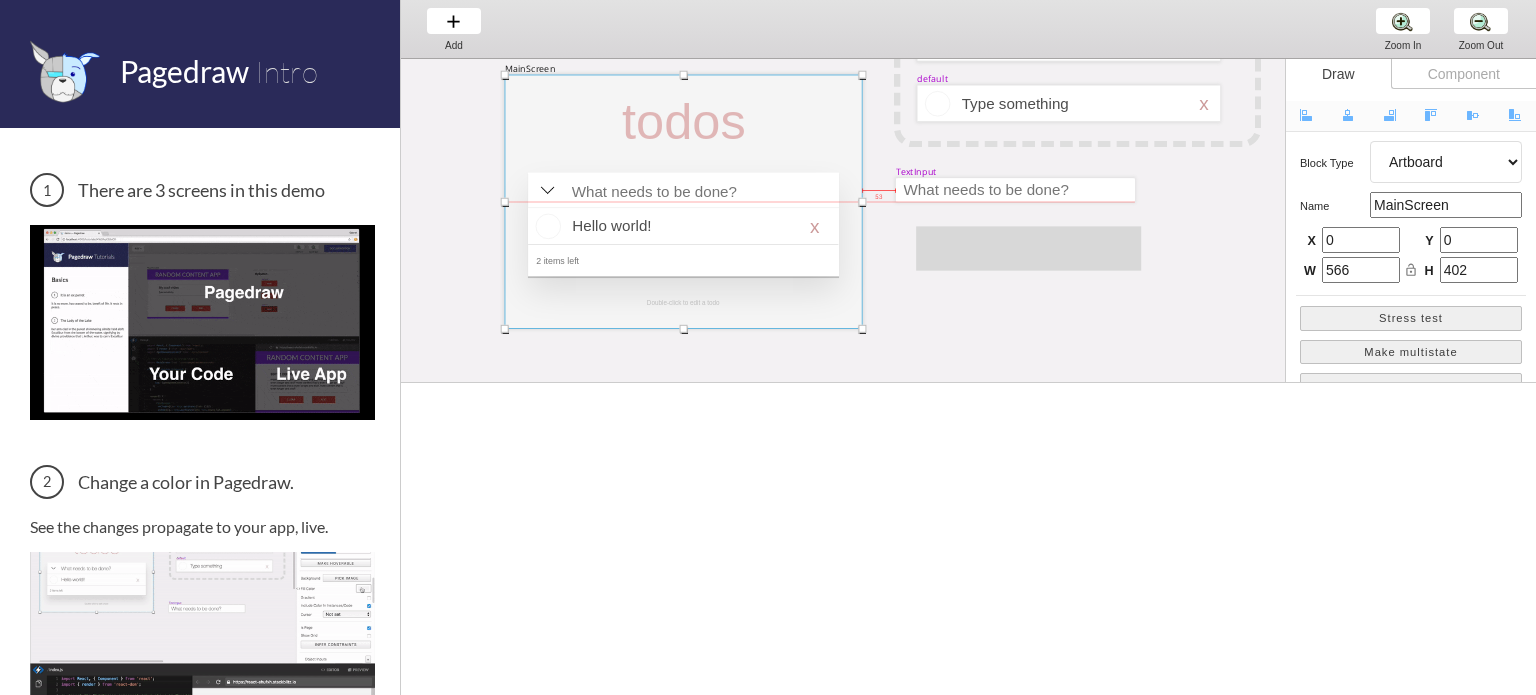 drag, startPoint x: 780, startPoint y: 225, endPoint x: 798, endPoint y: 304, distance: 81.02469 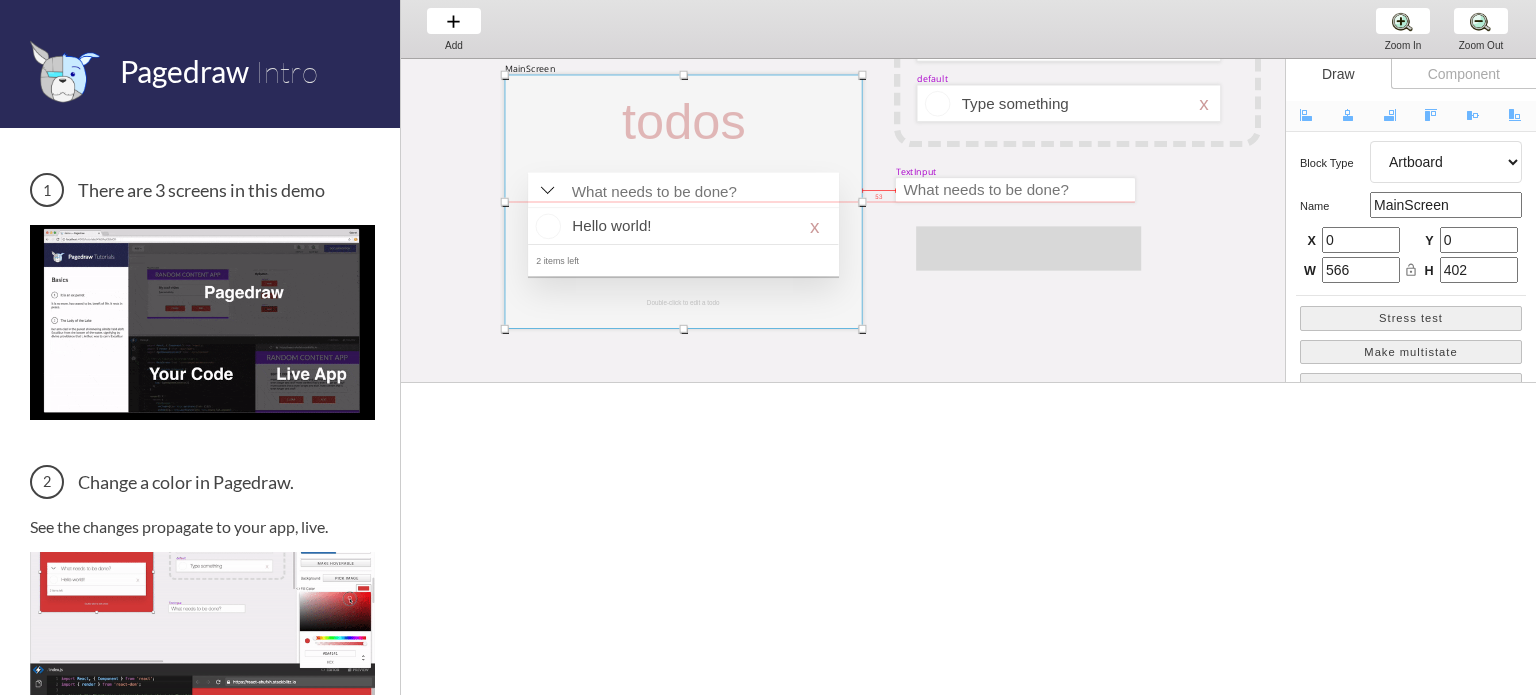 click at bounding box center [684, 202] 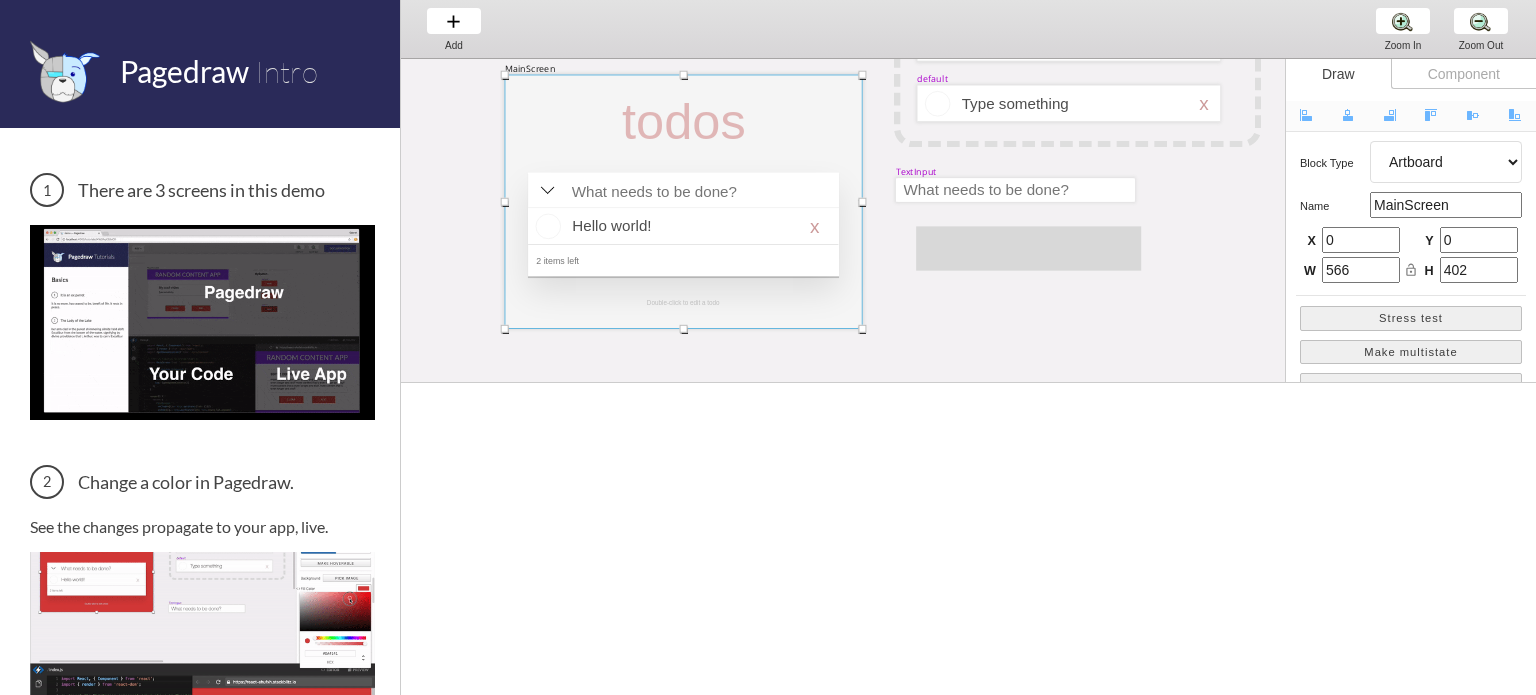 scroll, scrollTop: 0, scrollLeft: 0, axis: both 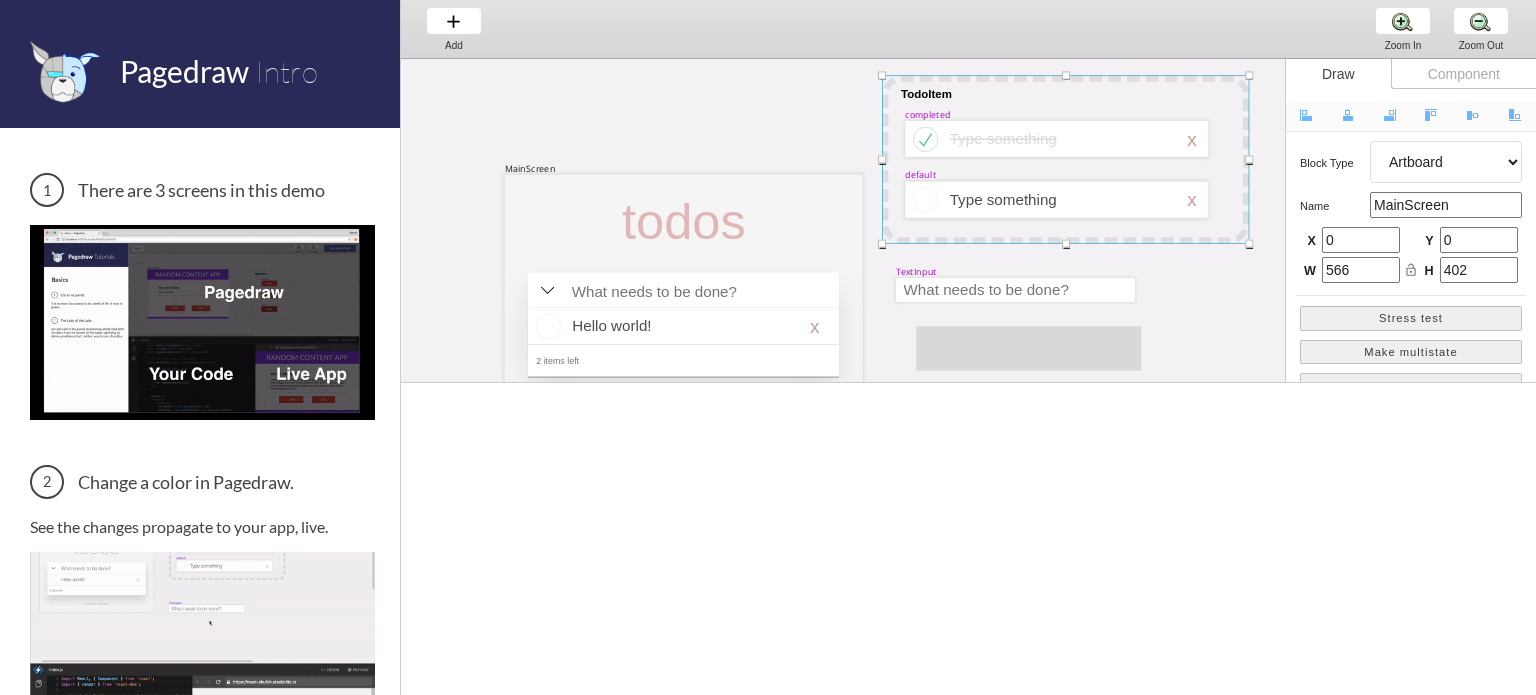 drag, startPoint x: 963, startPoint y: 92, endPoint x: 951, endPoint y: 88, distance: 12.649111 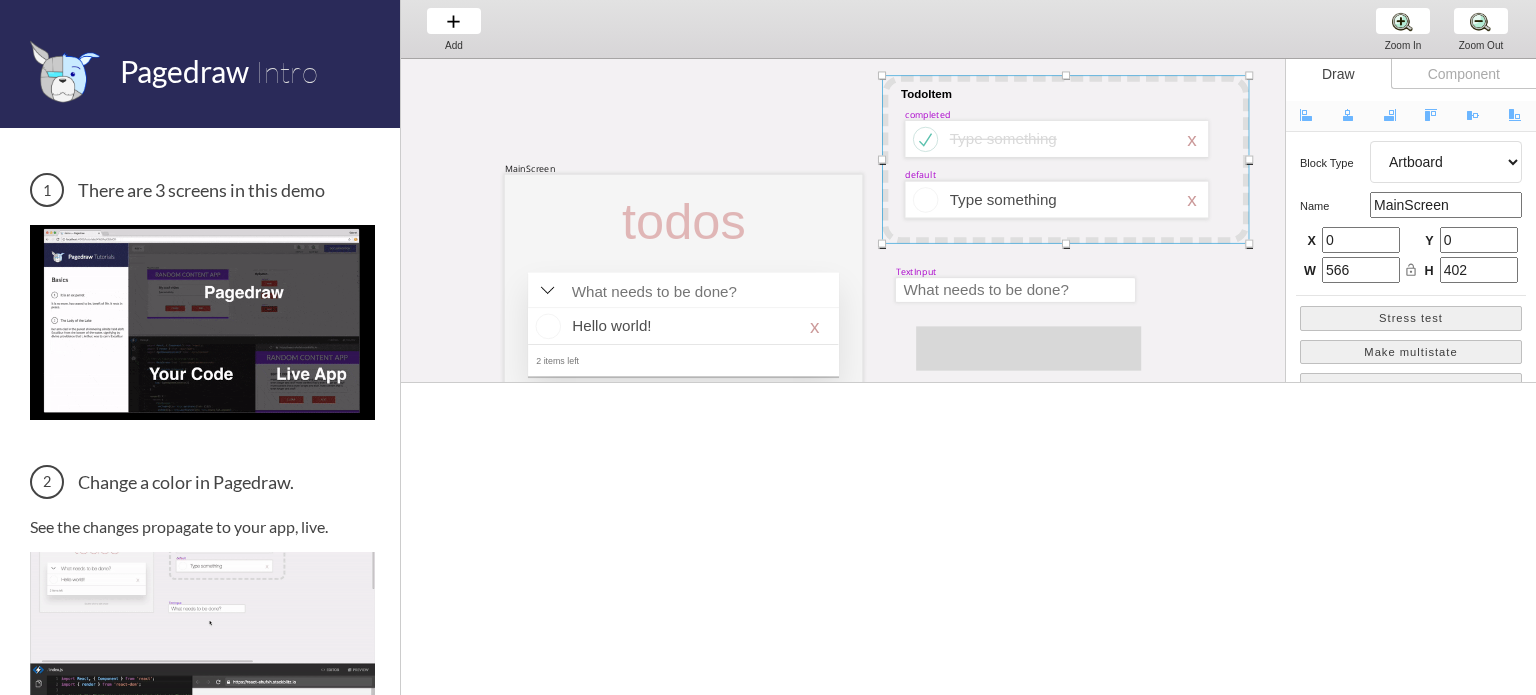 click at bounding box center (1065, 159) 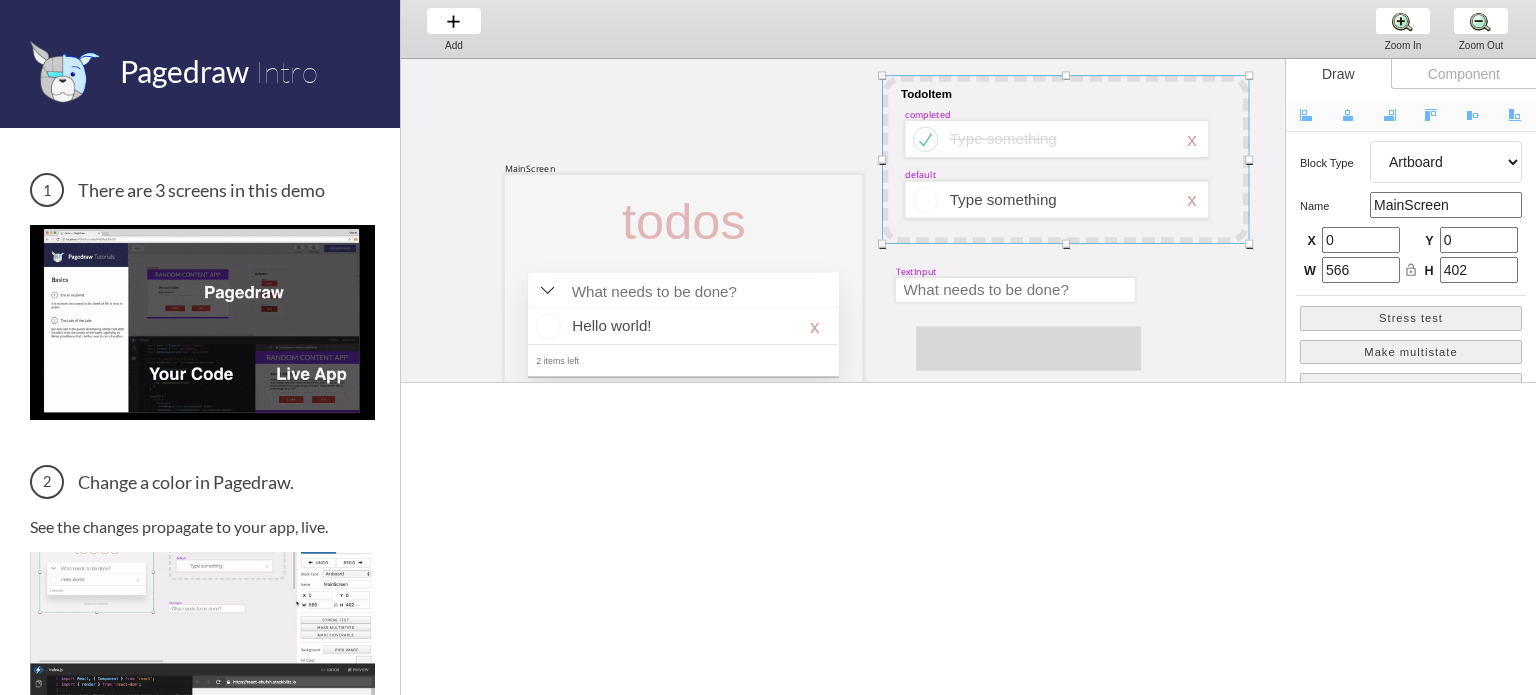 select on "1" 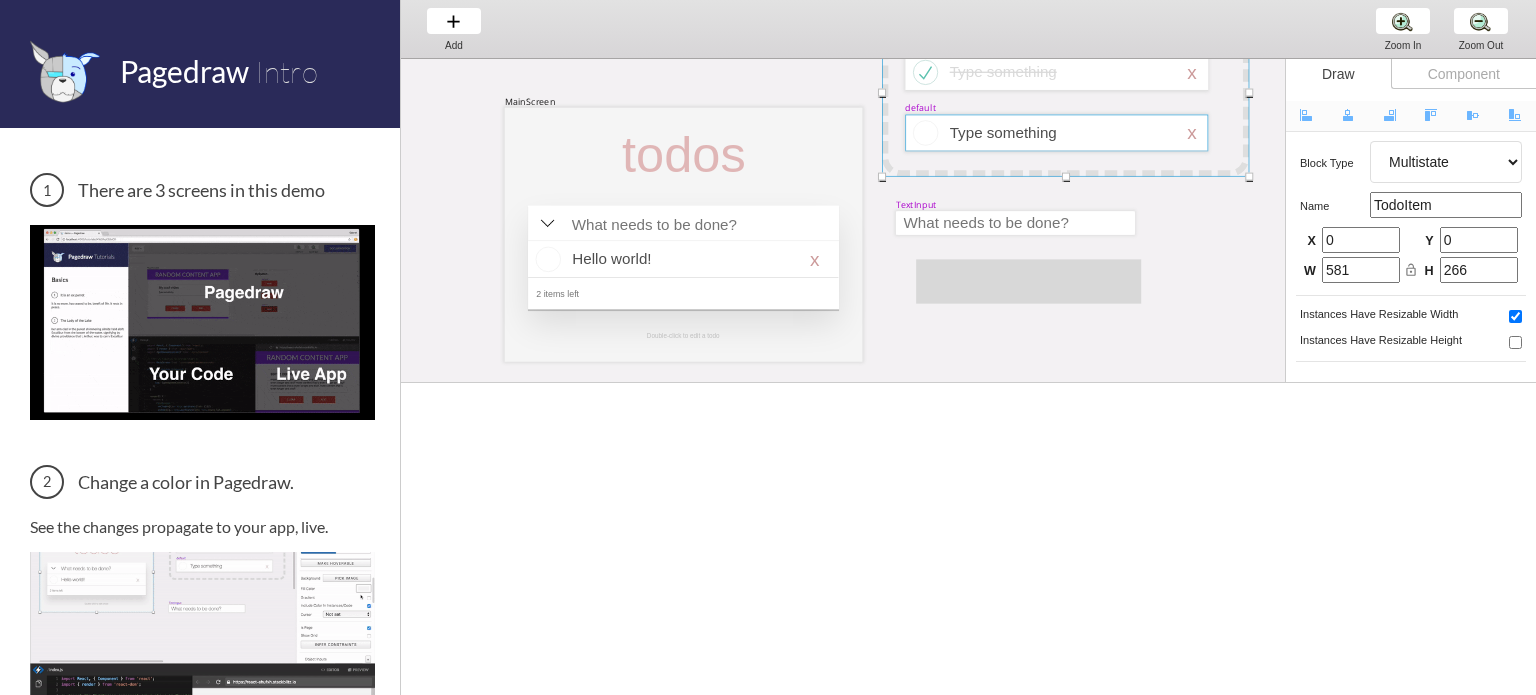 scroll, scrollTop: 100, scrollLeft: 0, axis: vertical 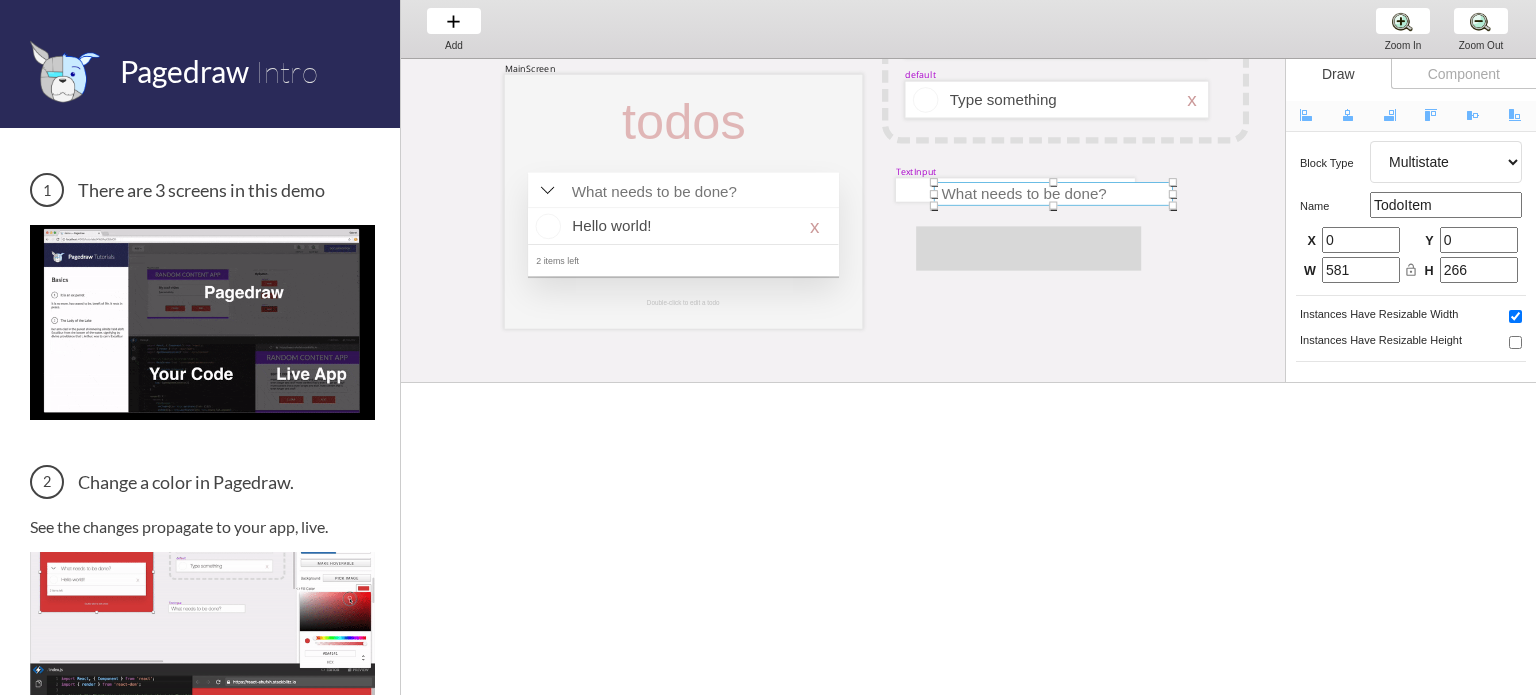 drag, startPoint x: 1050, startPoint y: 185, endPoint x: 1088, endPoint y: 189, distance: 38.209946 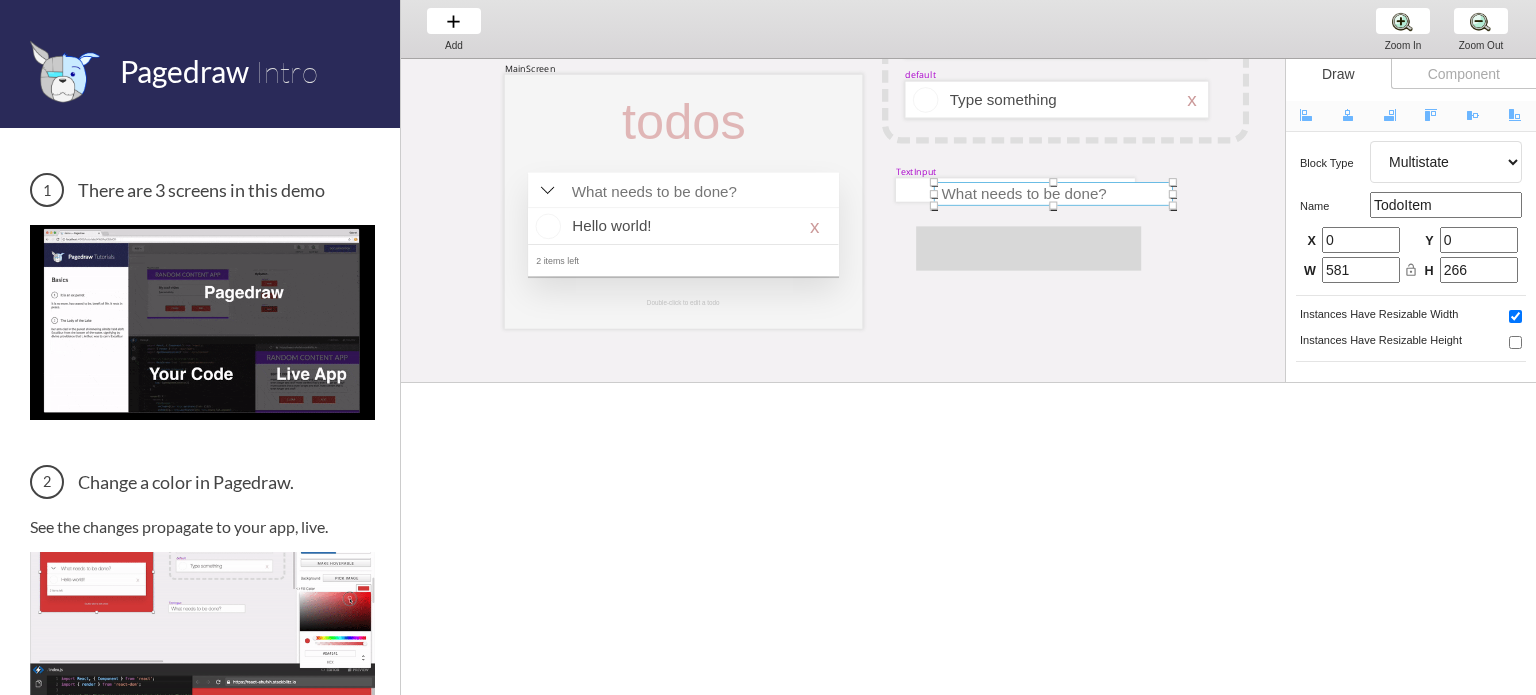 click at bounding box center (1053, 193) 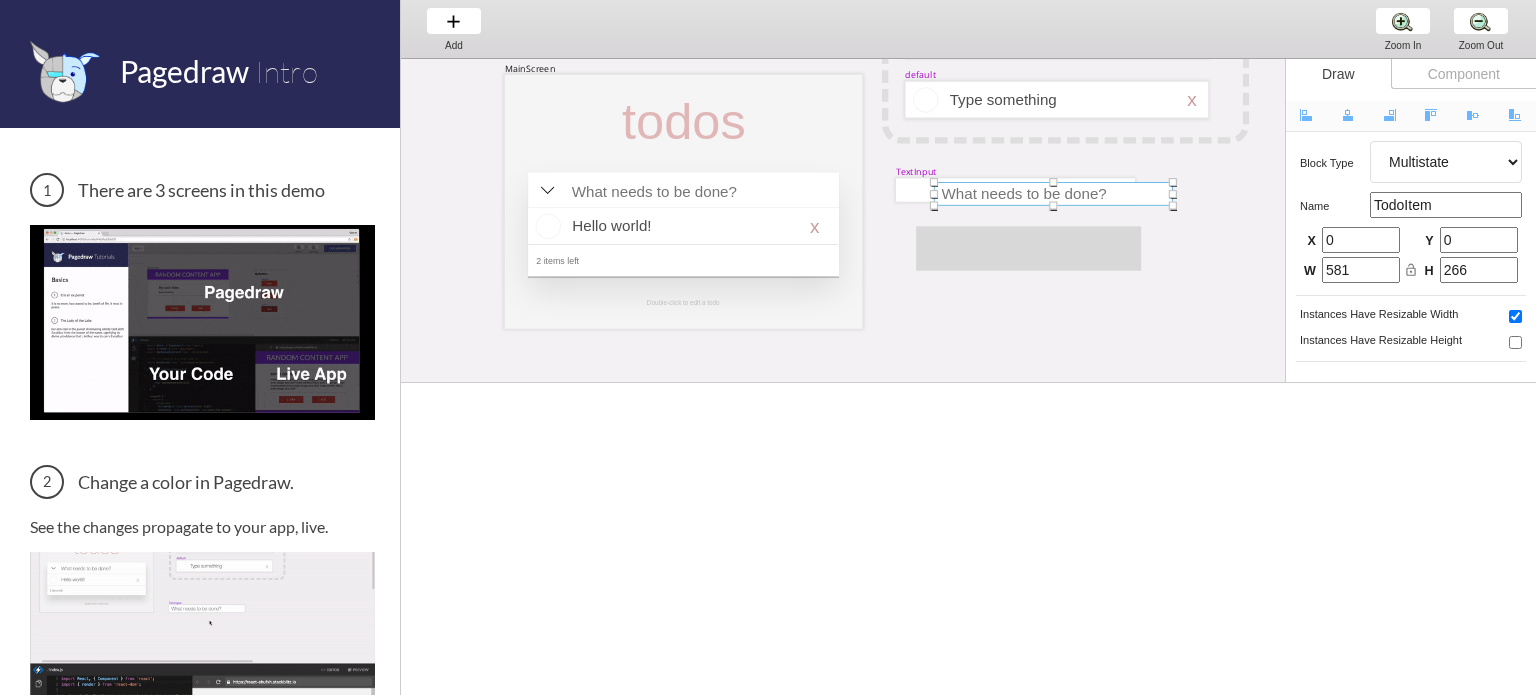 select on "9" 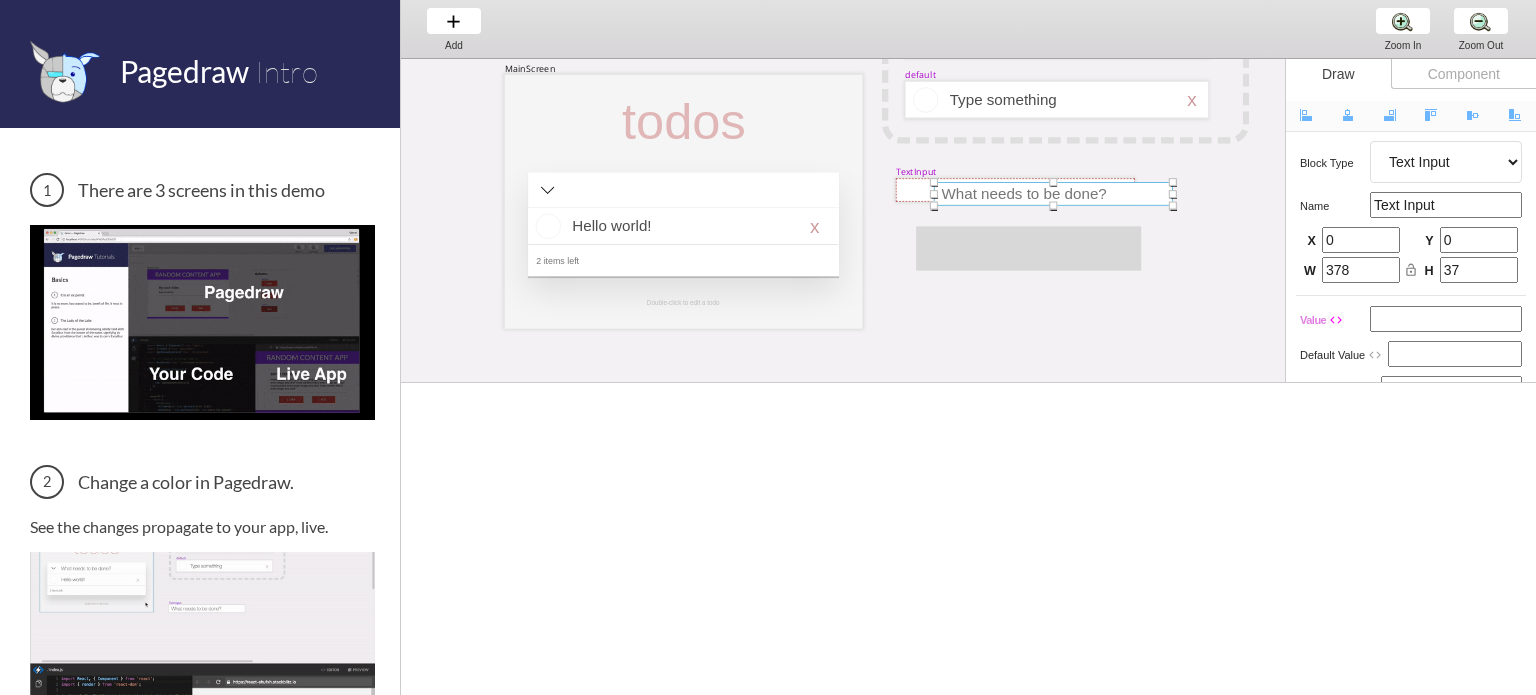 click on "MainScreen todos Hello world! x 2 items left TodoItem completed Type something TextInput x Double-click to edit a todo default Type something x" at bounding box center [1310, 363] 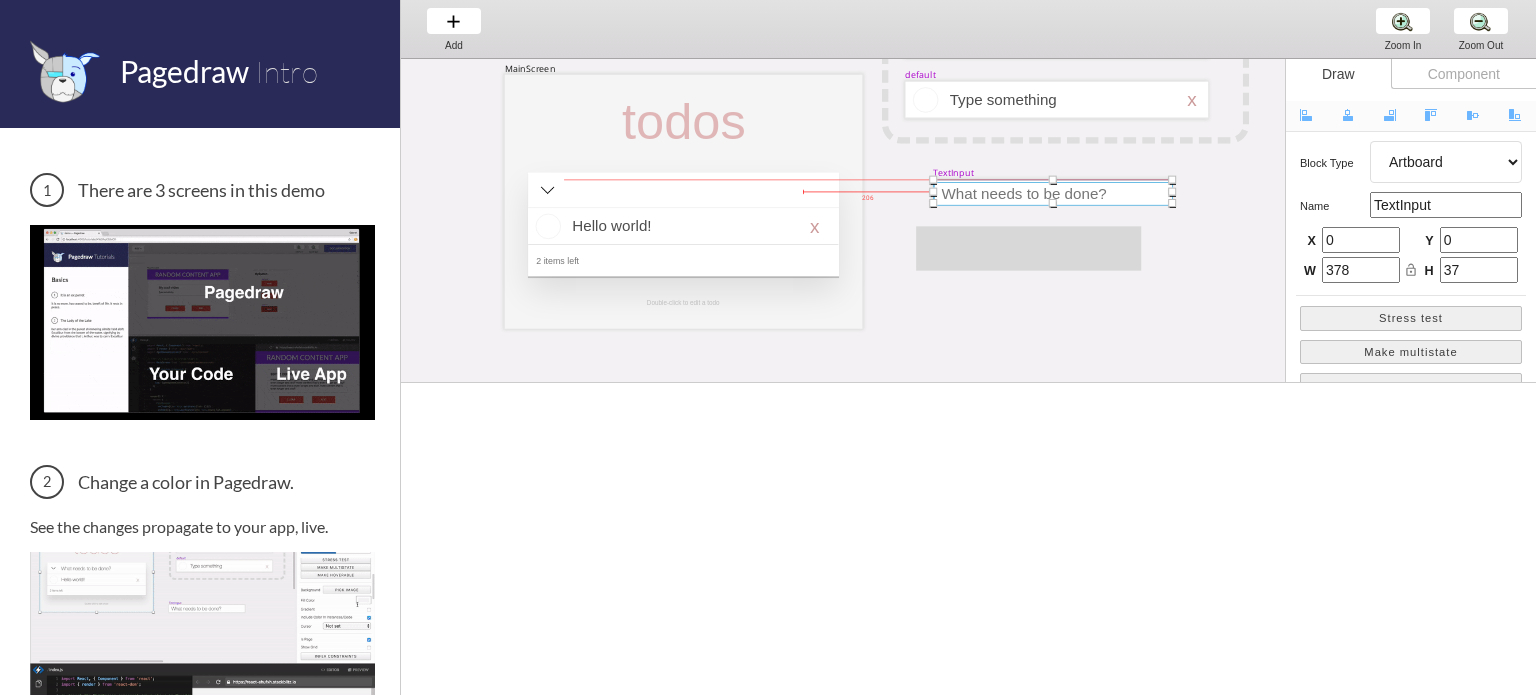 drag, startPoint x: 915, startPoint y: 187, endPoint x: 952, endPoint y: 189, distance: 37.054016 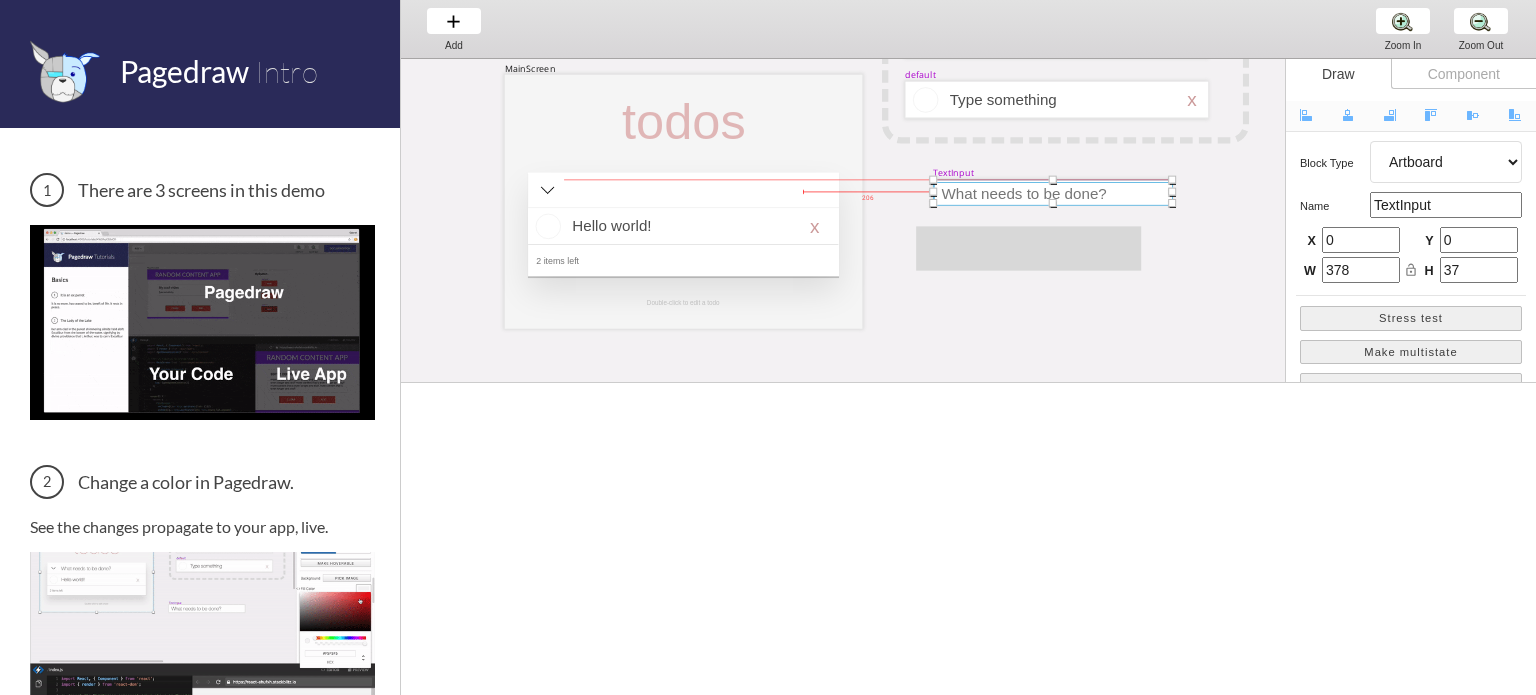 click on "MainScreen todos Hello world! x 2 items left TodoItem completed Type something TextInput x Double-click to edit a todo default Type something x" at bounding box center (1310, -41) 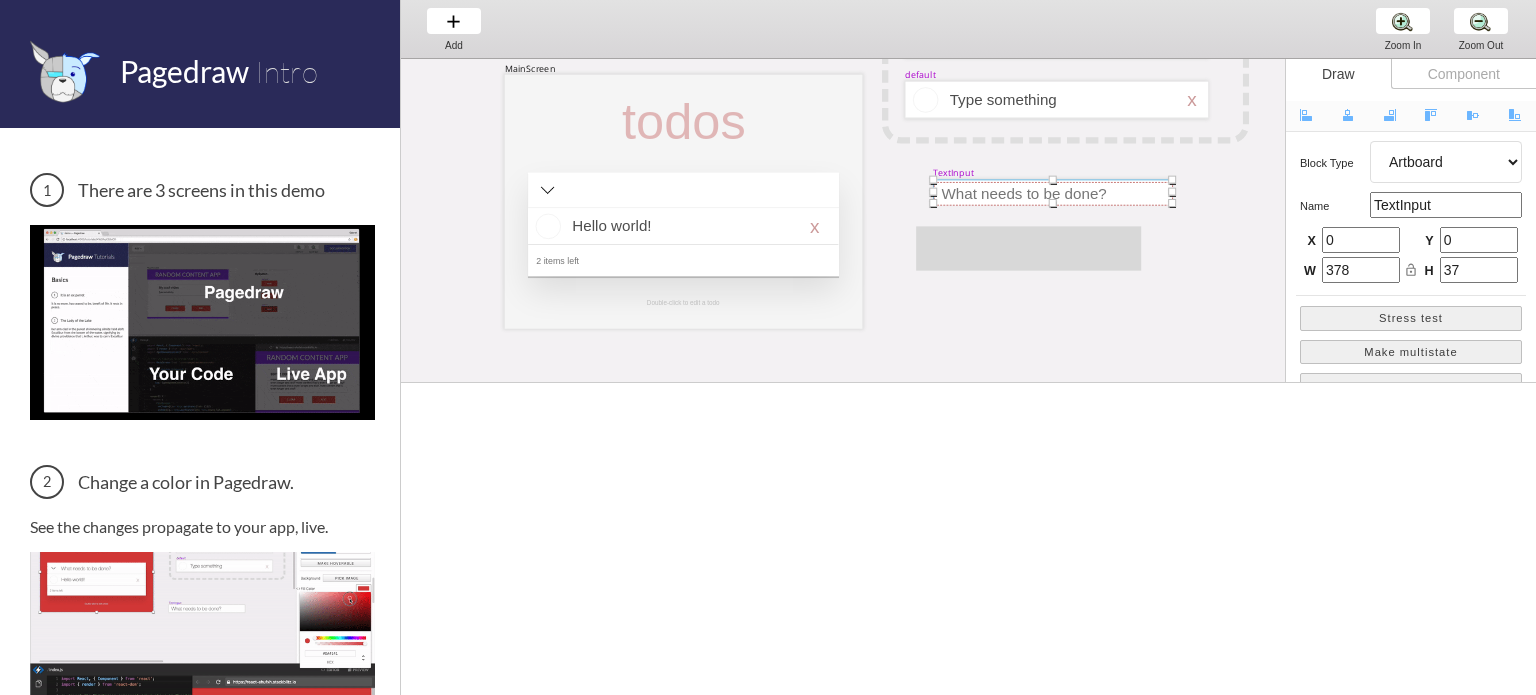 click on "MainScreen todos Hello world! x 2 items left TodoItem completed Type something TextInput x Double-click to edit a todo default Type something x" at bounding box center [1310, 363] 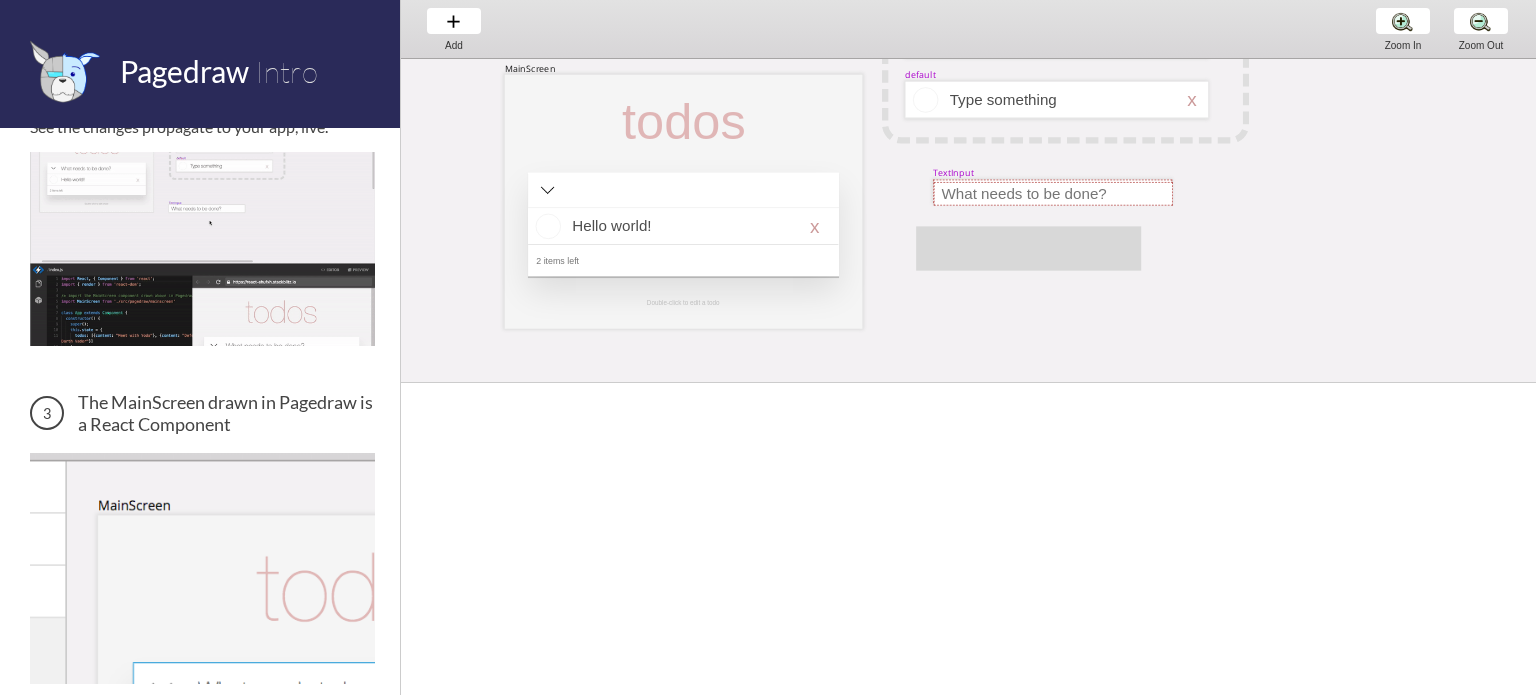 scroll, scrollTop: 700, scrollLeft: 0, axis: vertical 